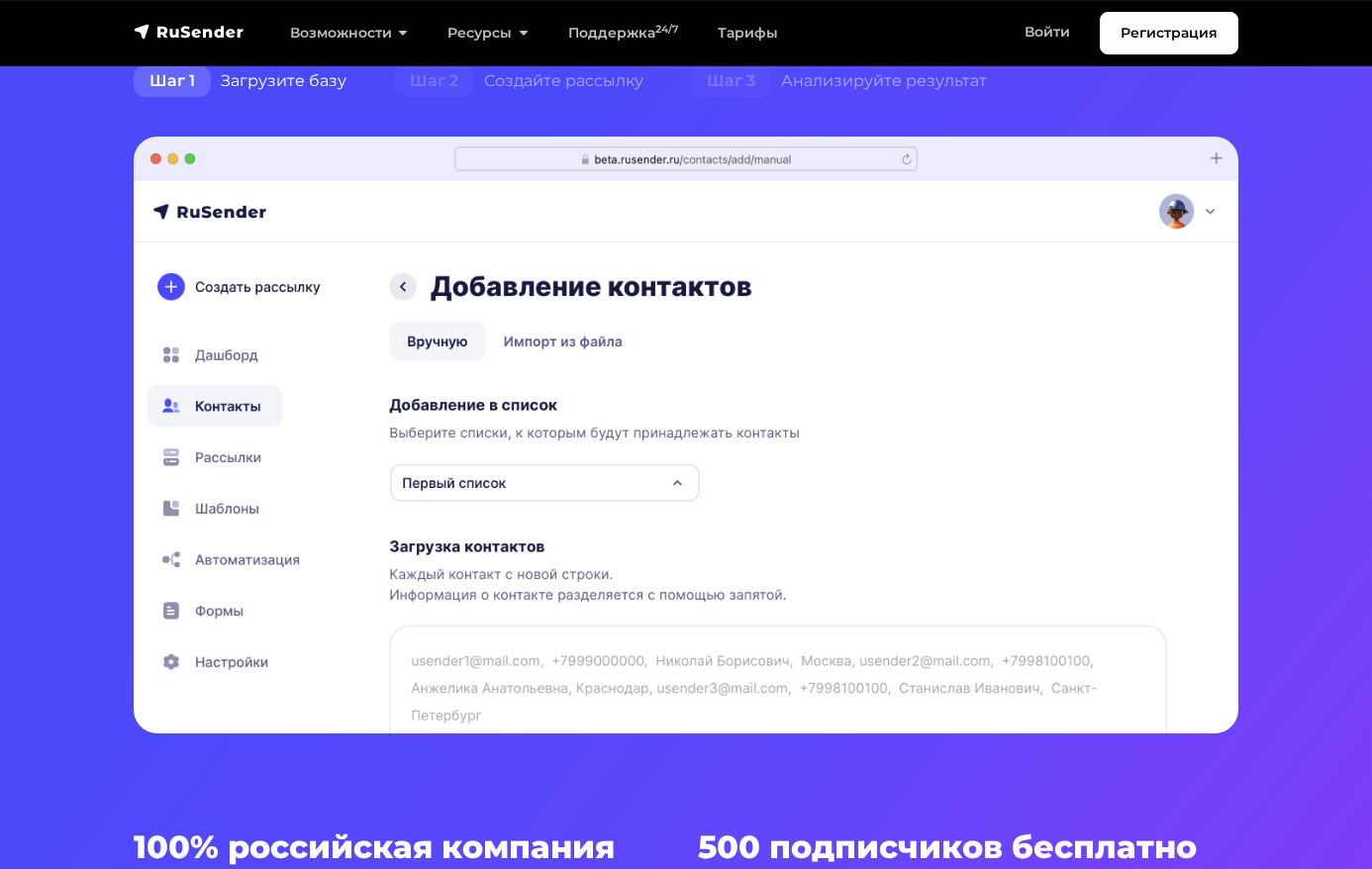 scroll, scrollTop: 495, scrollLeft: 0, axis: vertical 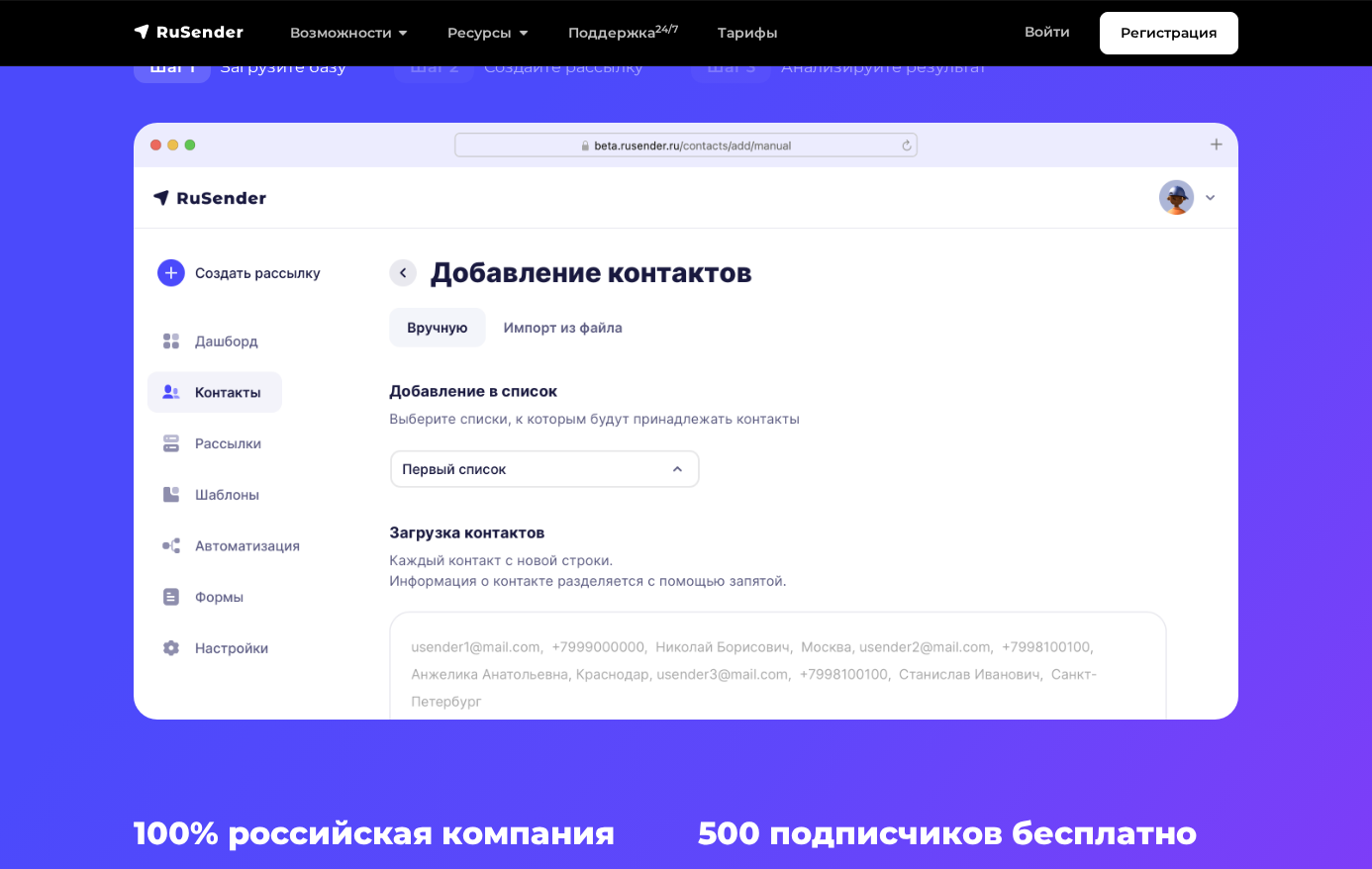 click at bounding box center [686, 421] 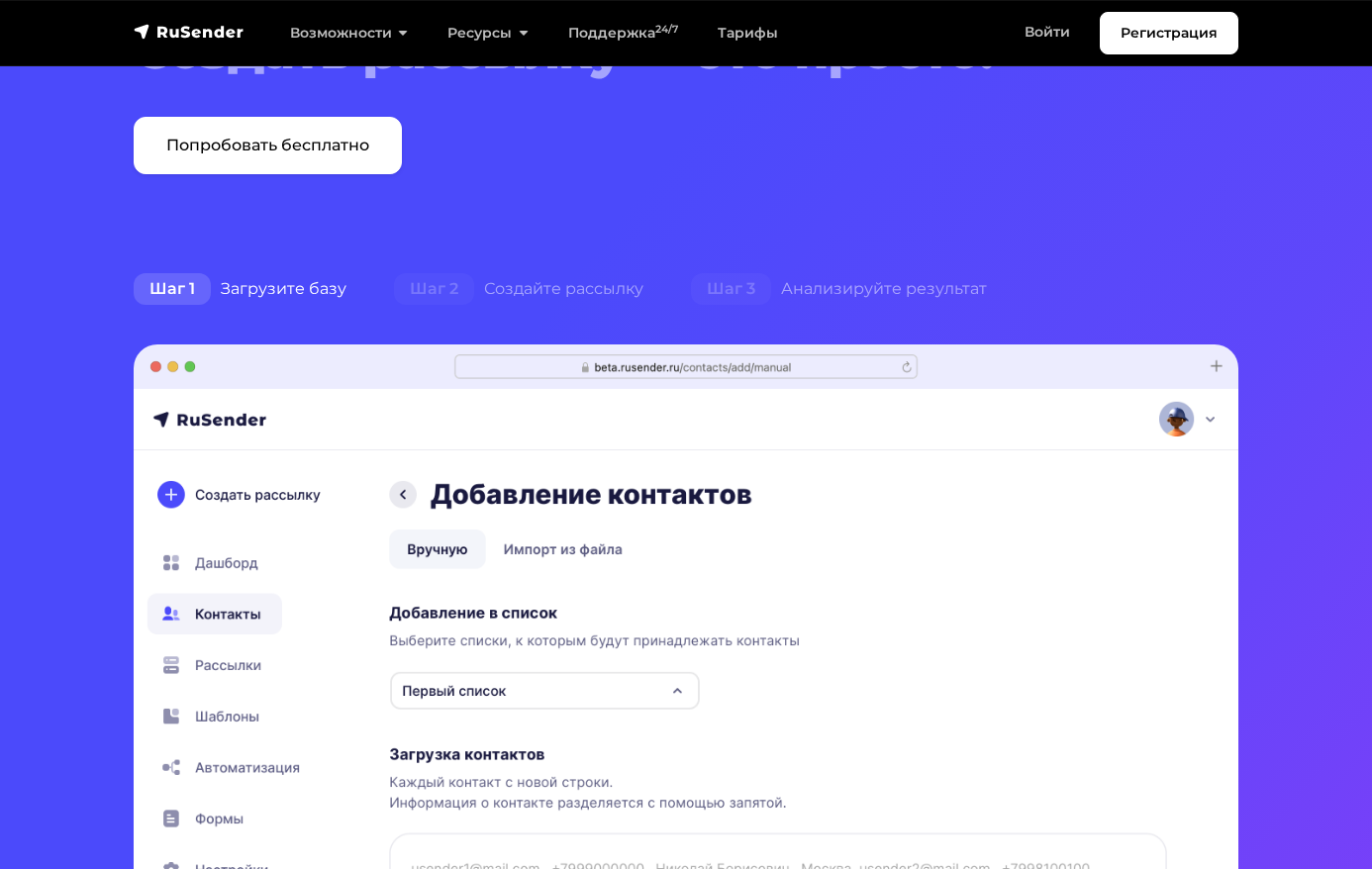 scroll, scrollTop: 0, scrollLeft: 0, axis: both 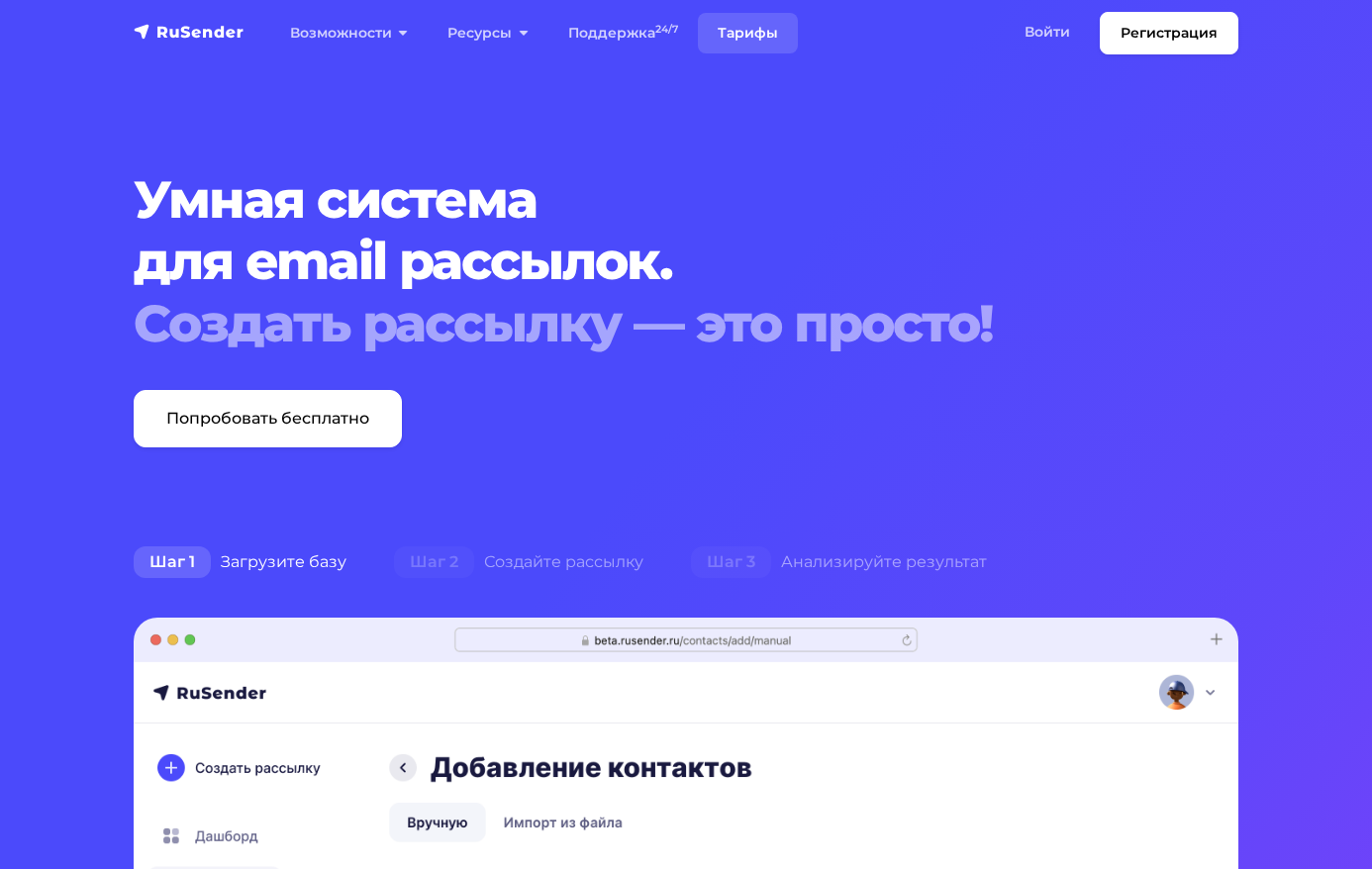 click on "Тарифы" at bounding box center [747, 33] 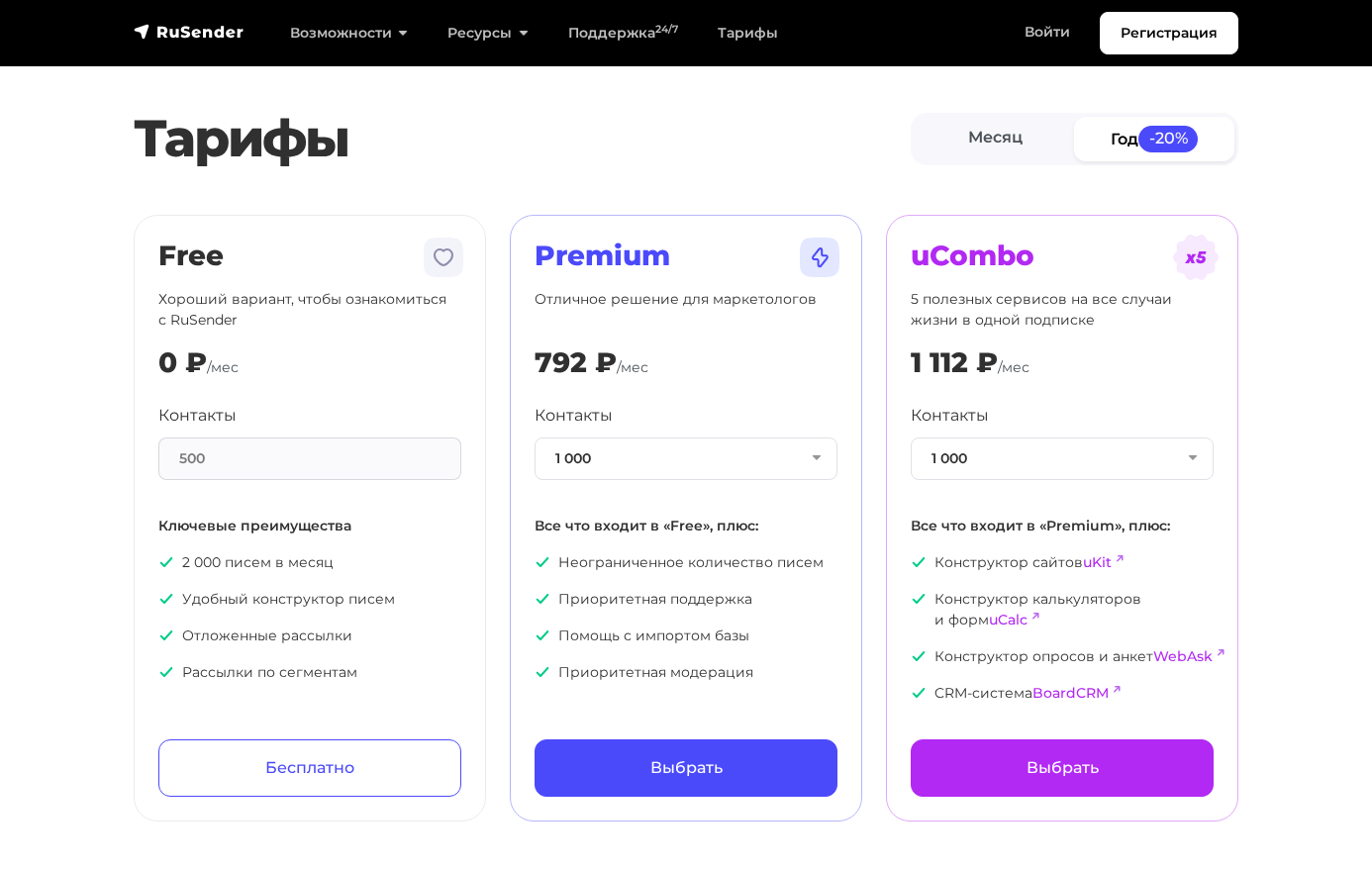 scroll, scrollTop: 0, scrollLeft: 0, axis: both 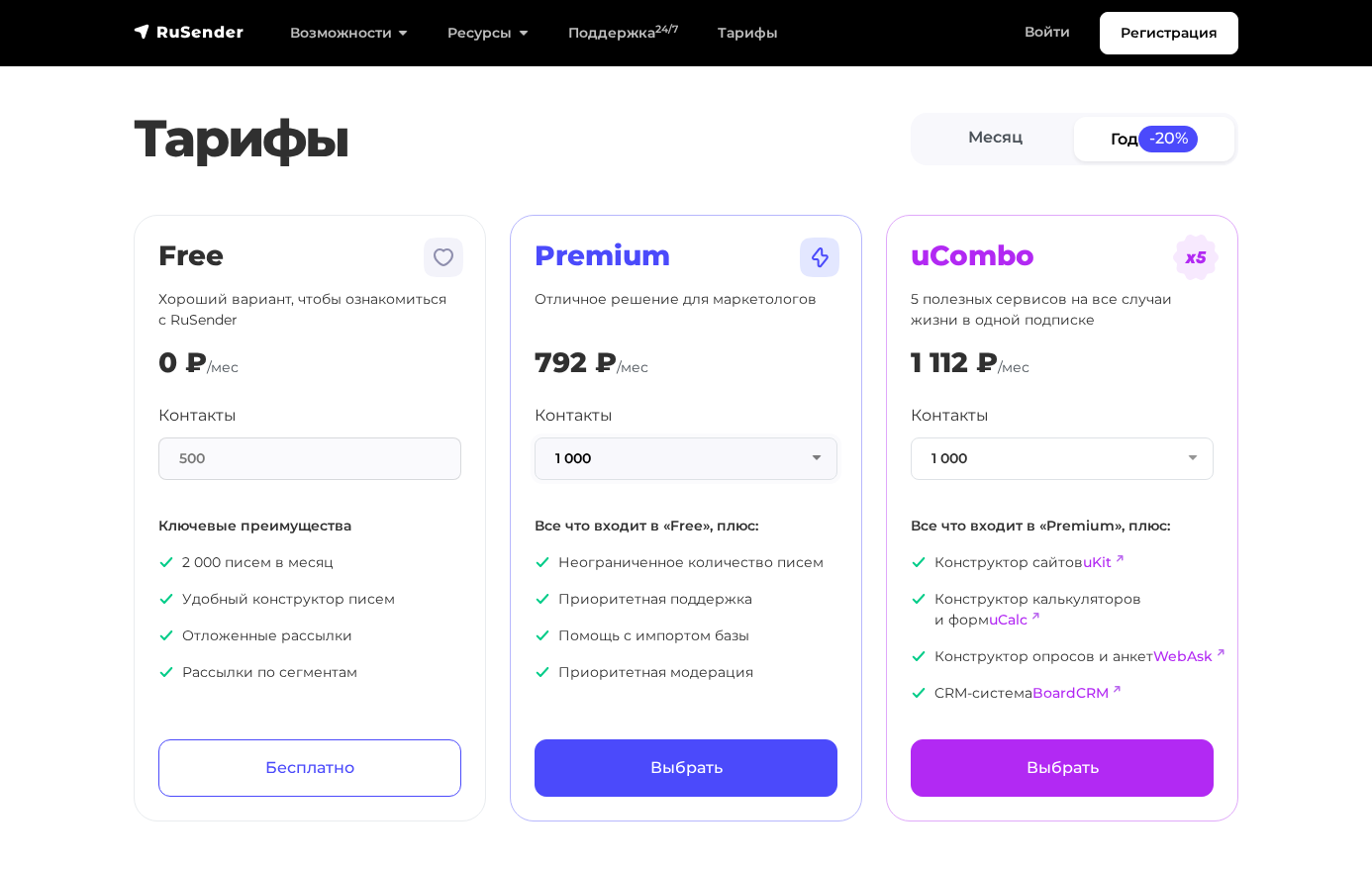 click on "1 000" at bounding box center (686, 458) 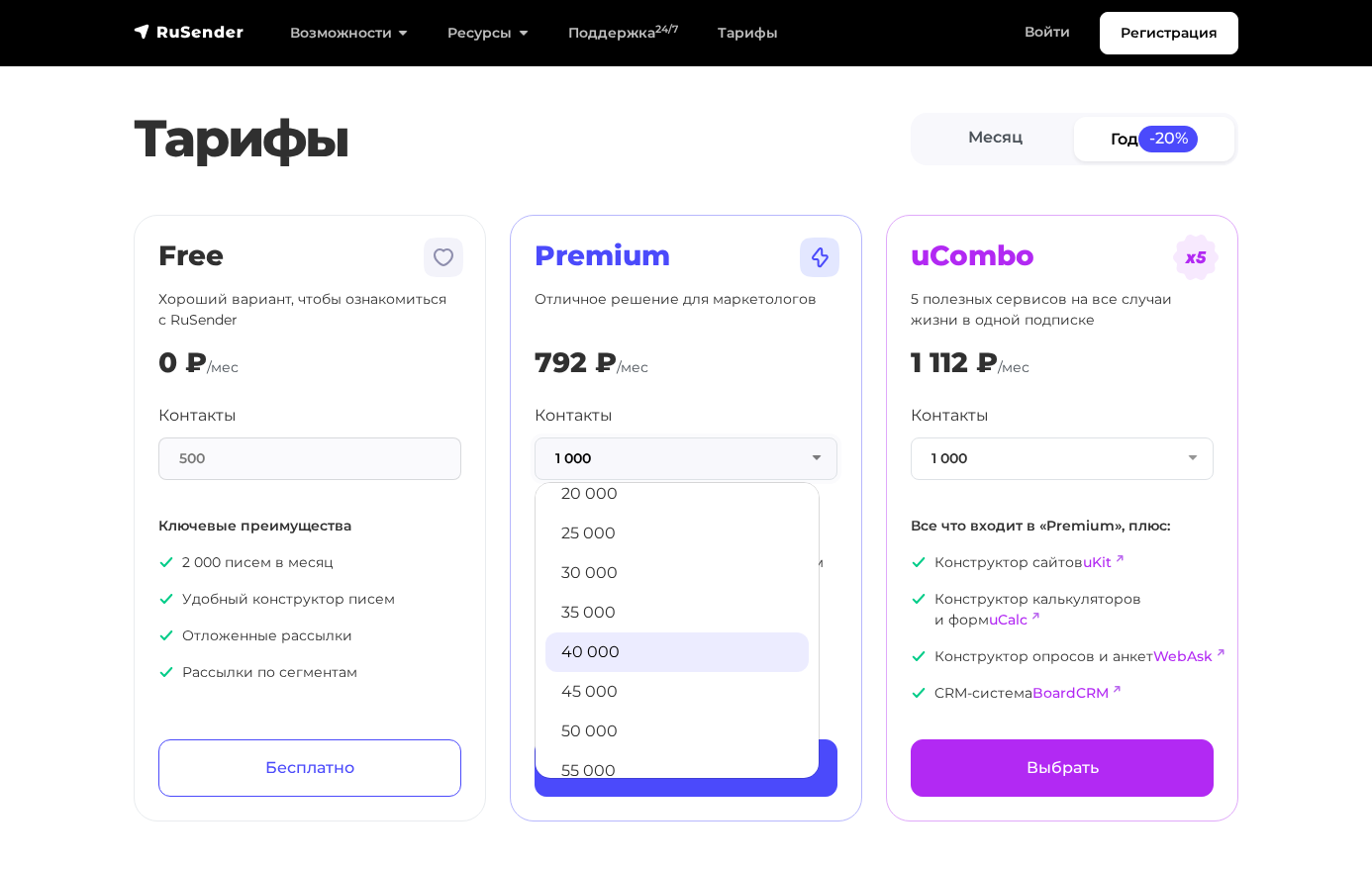 scroll, scrollTop: 396, scrollLeft: 0, axis: vertical 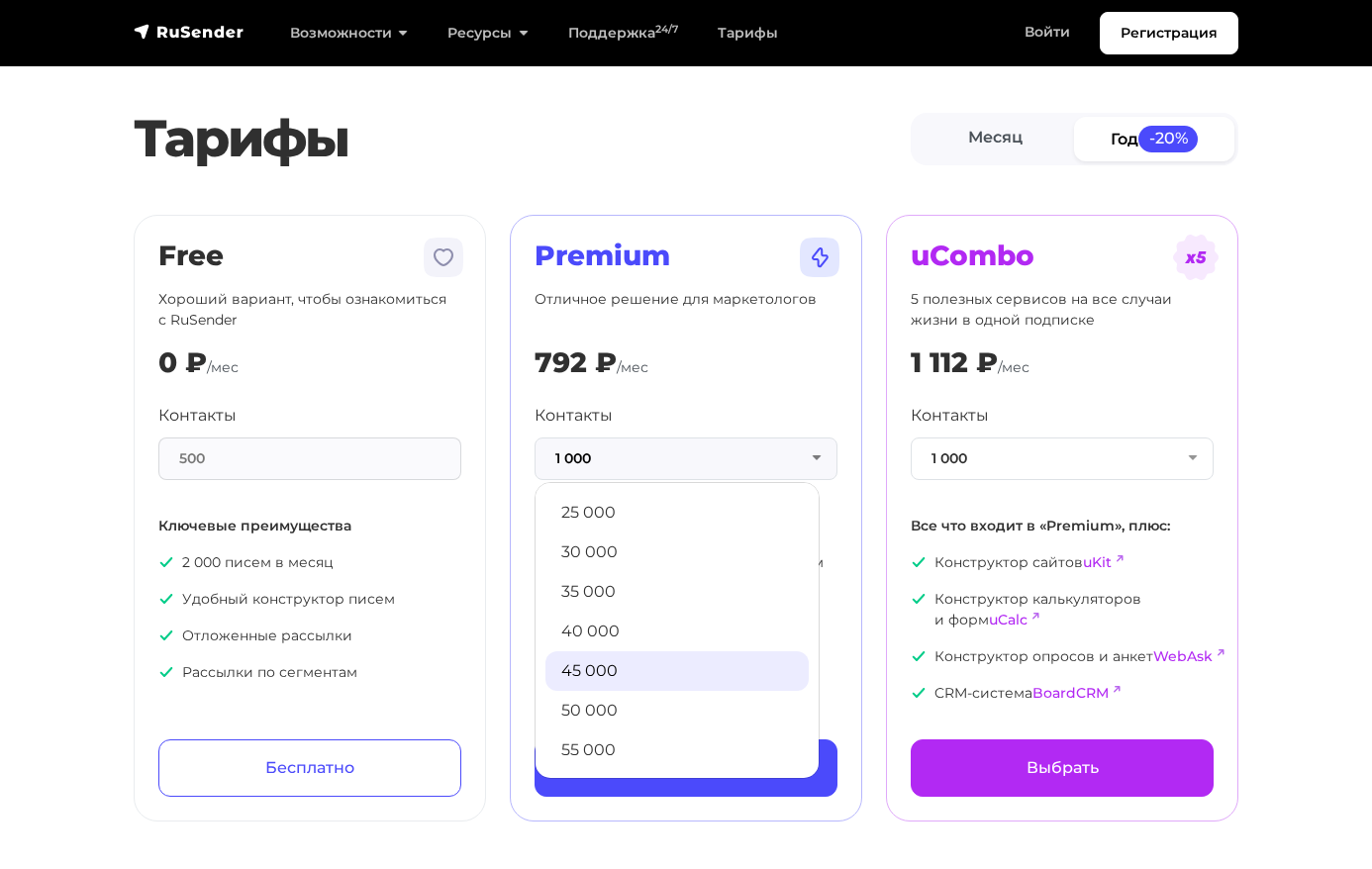click on "45 000" at bounding box center (677, 671) 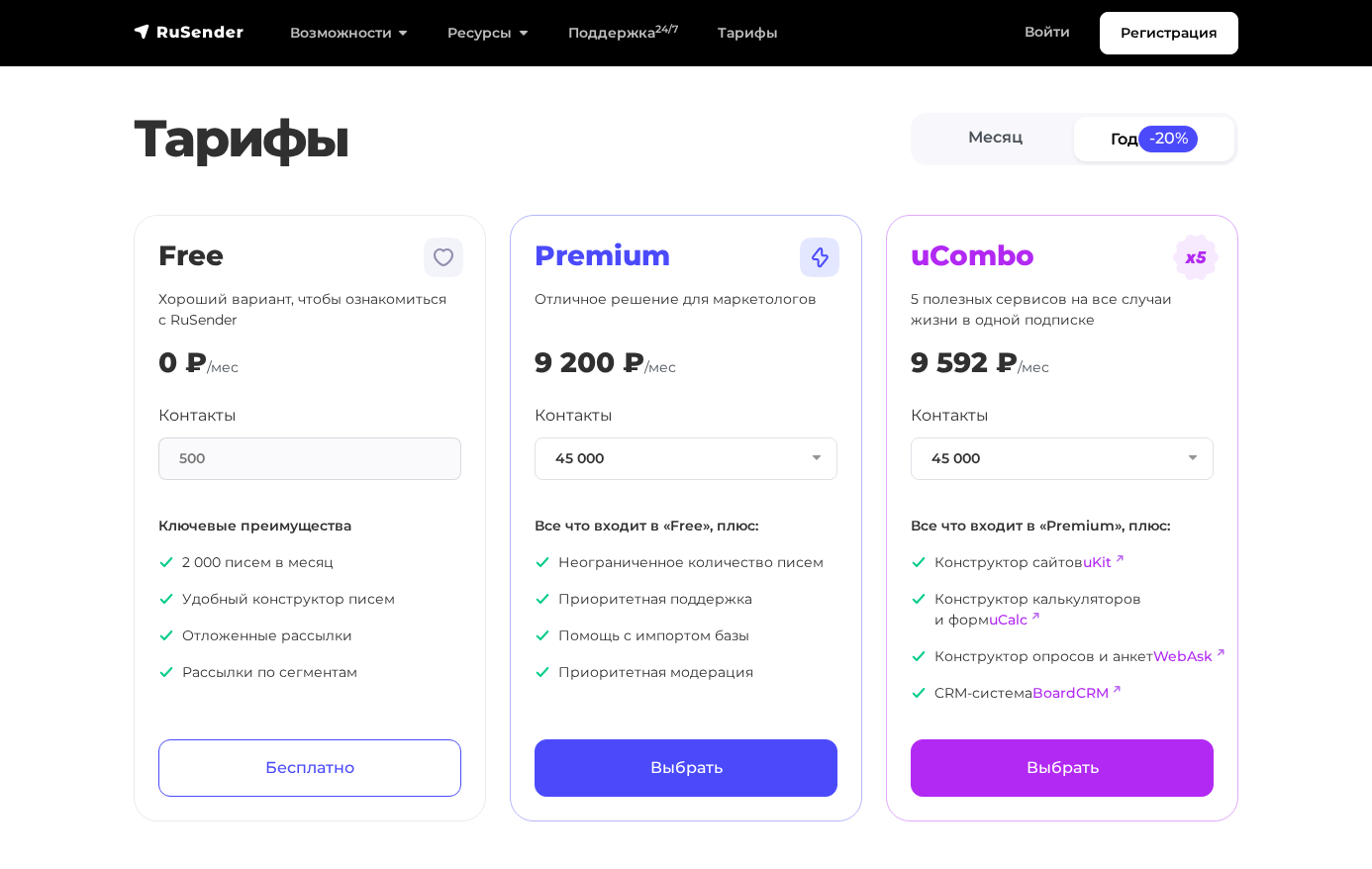 click on "500" at bounding box center (310, 458) 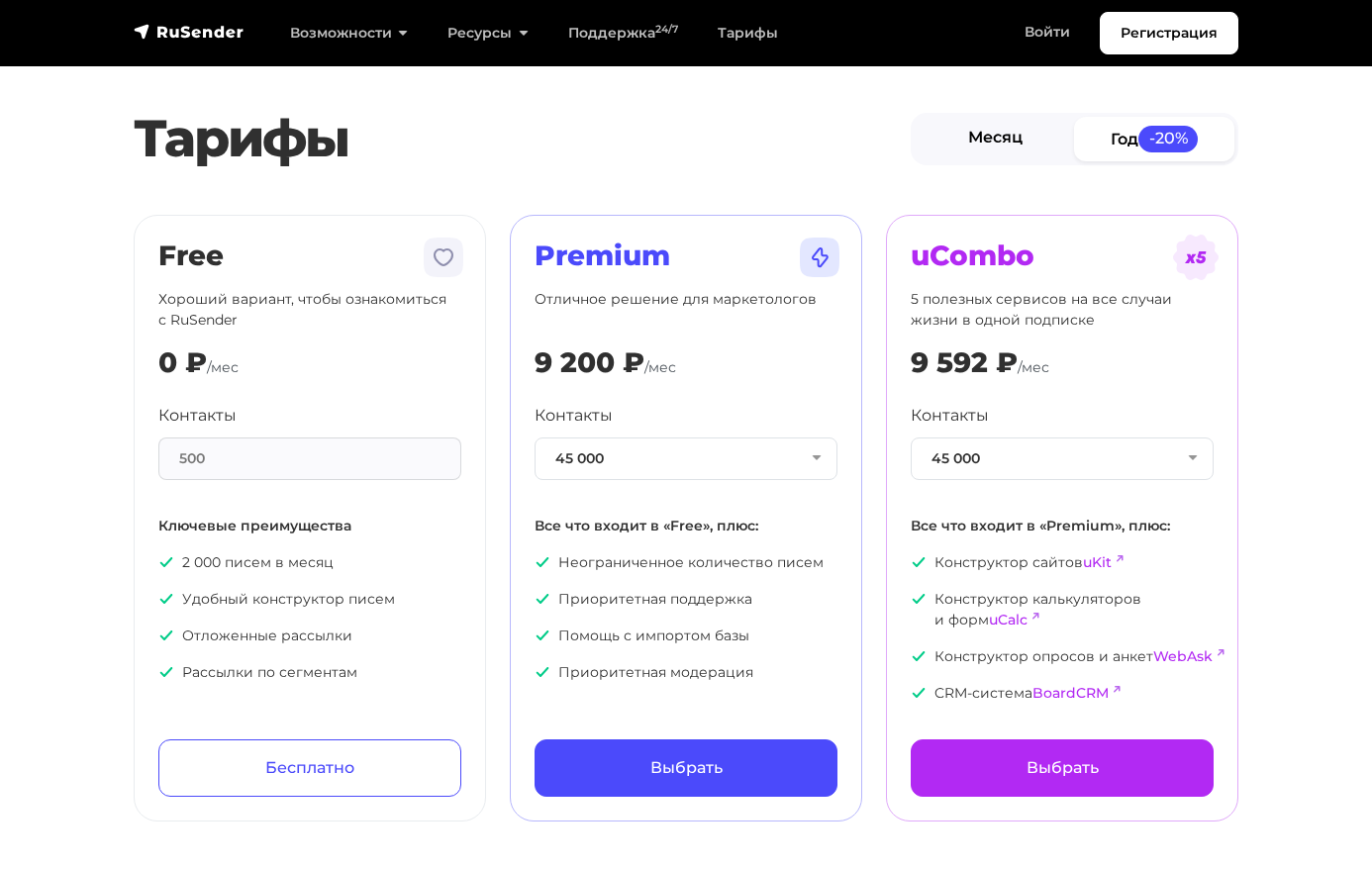 click on "Месяц" at bounding box center (995, 139) 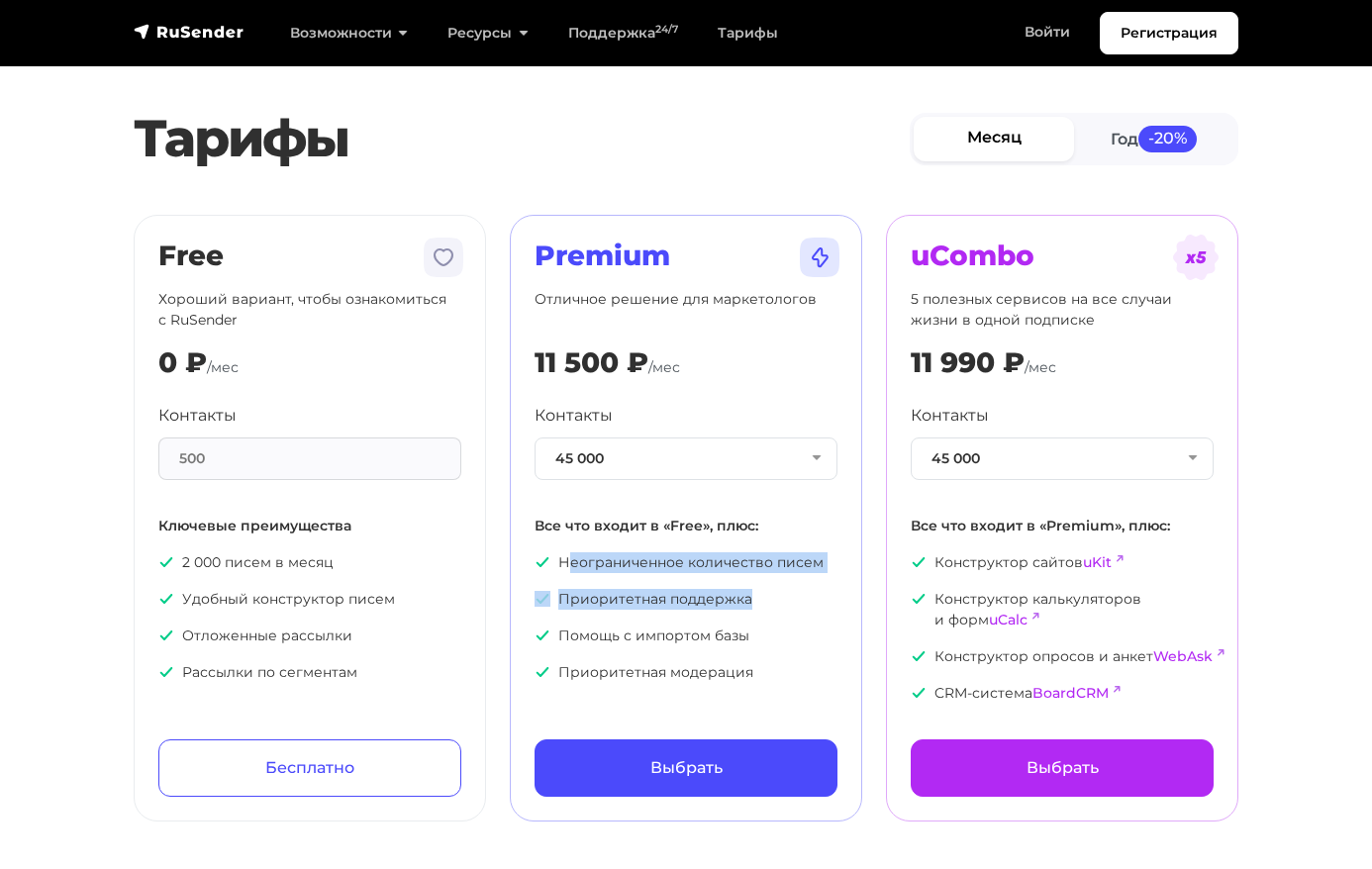 drag, startPoint x: 540, startPoint y: 583, endPoint x: 641, endPoint y: 628, distance: 110.57124 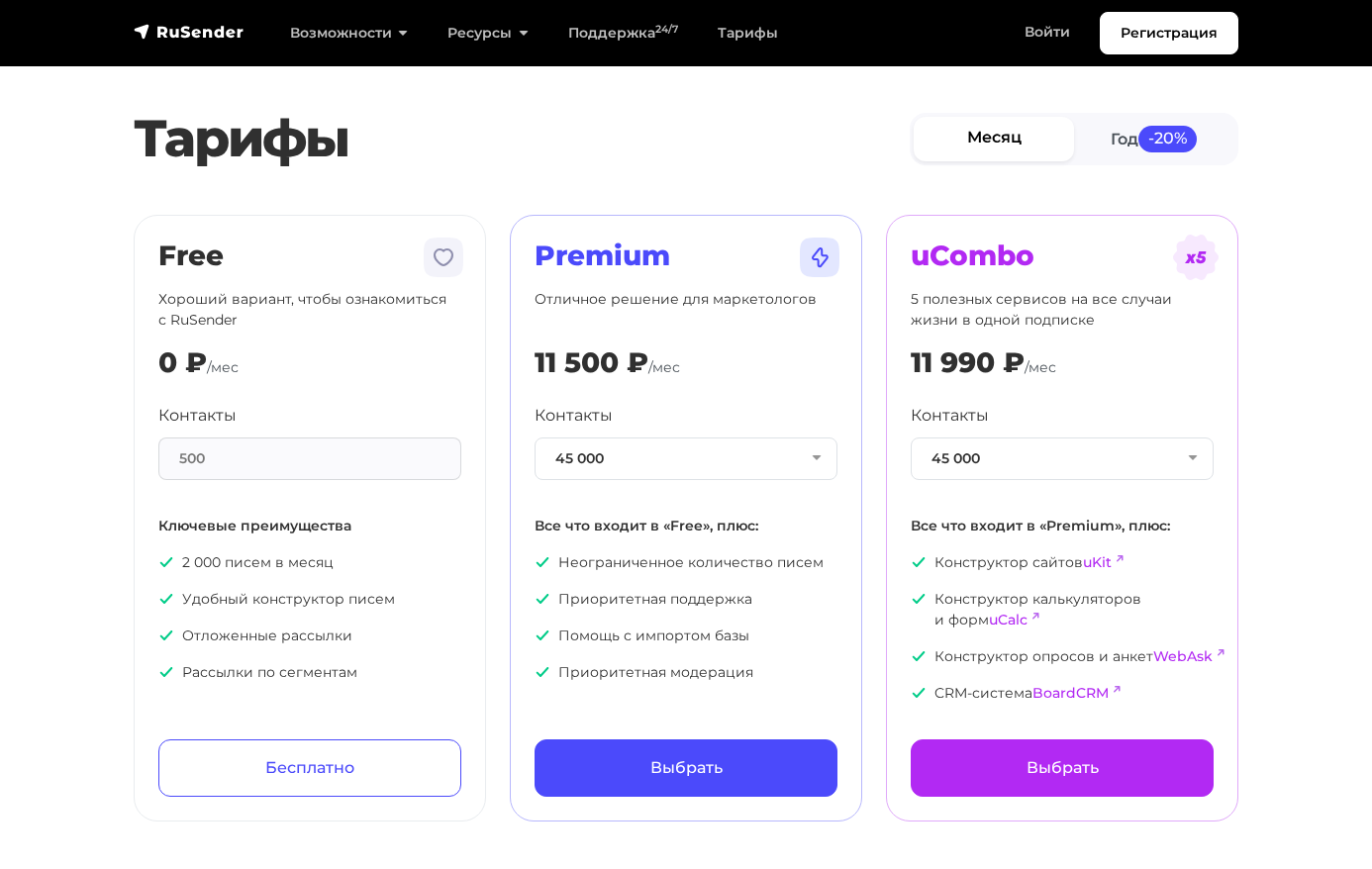 click on "Неограниченное количество писем
Приоритетная поддержка
Помощь с импортом базы
Приоритетная модерация" at bounding box center [686, 618] 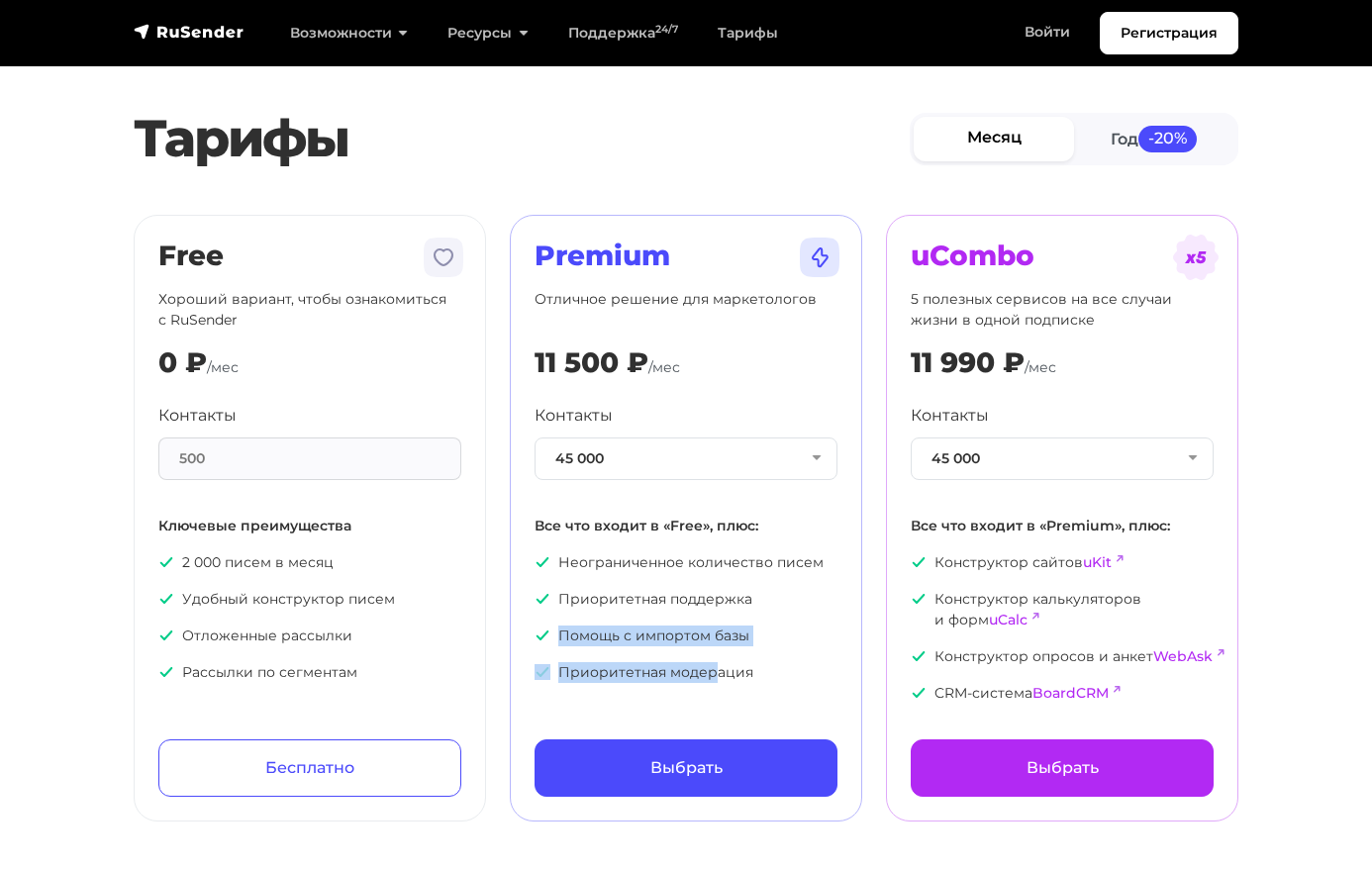 drag, startPoint x: 527, startPoint y: 641, endPoint x: 684, endPoint y: 686, distance: 163.32177 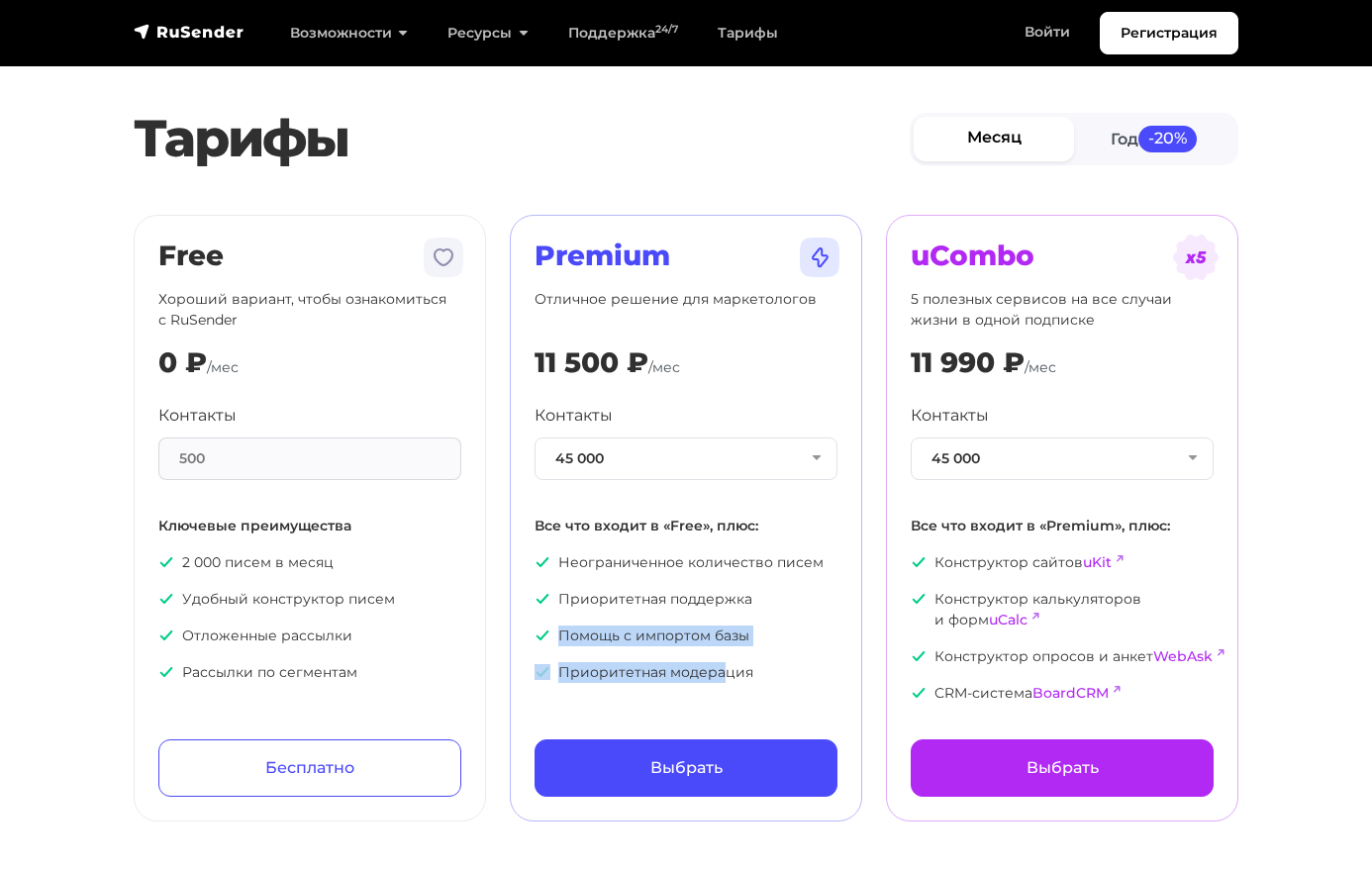 click on "Приоритетная модерация" at bounding box center (686, 672) 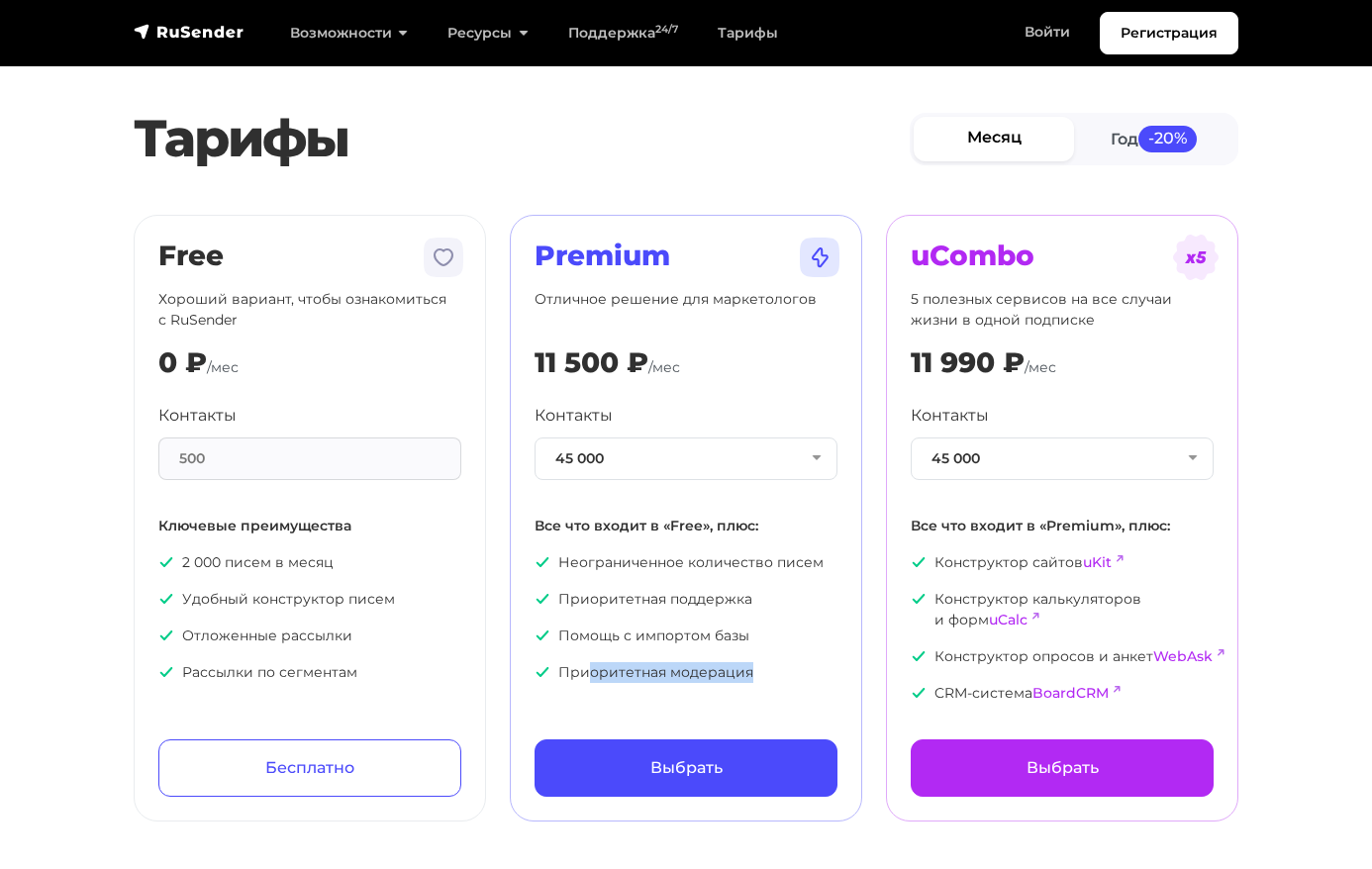 drag, startPoint x: 619, startPoint y: 688, endPoint x: 561, endPoint y: 681, distance: 58.420887 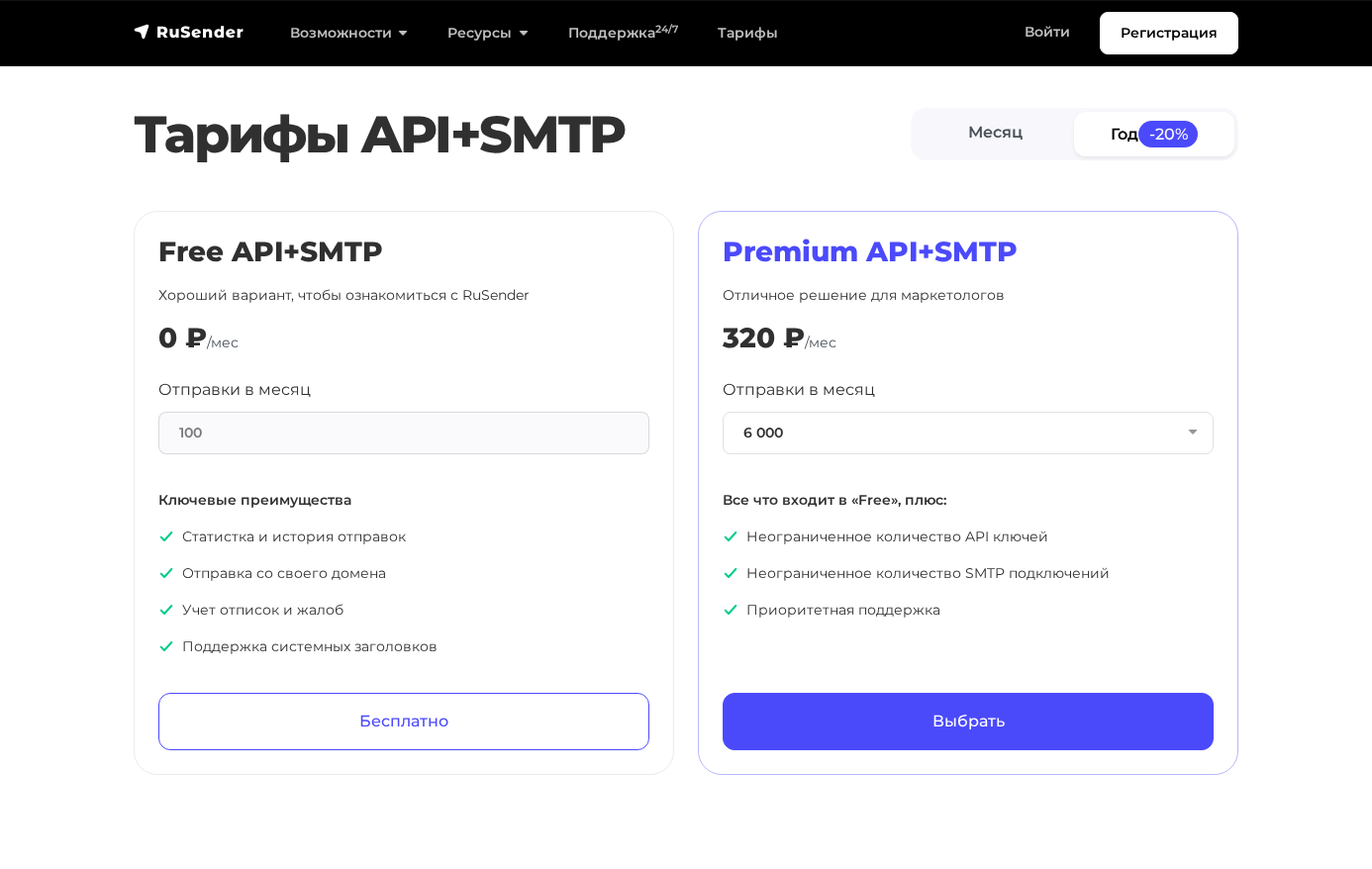 scroll, scrollTop: 792, scrollLeft: 0, axis: vertical 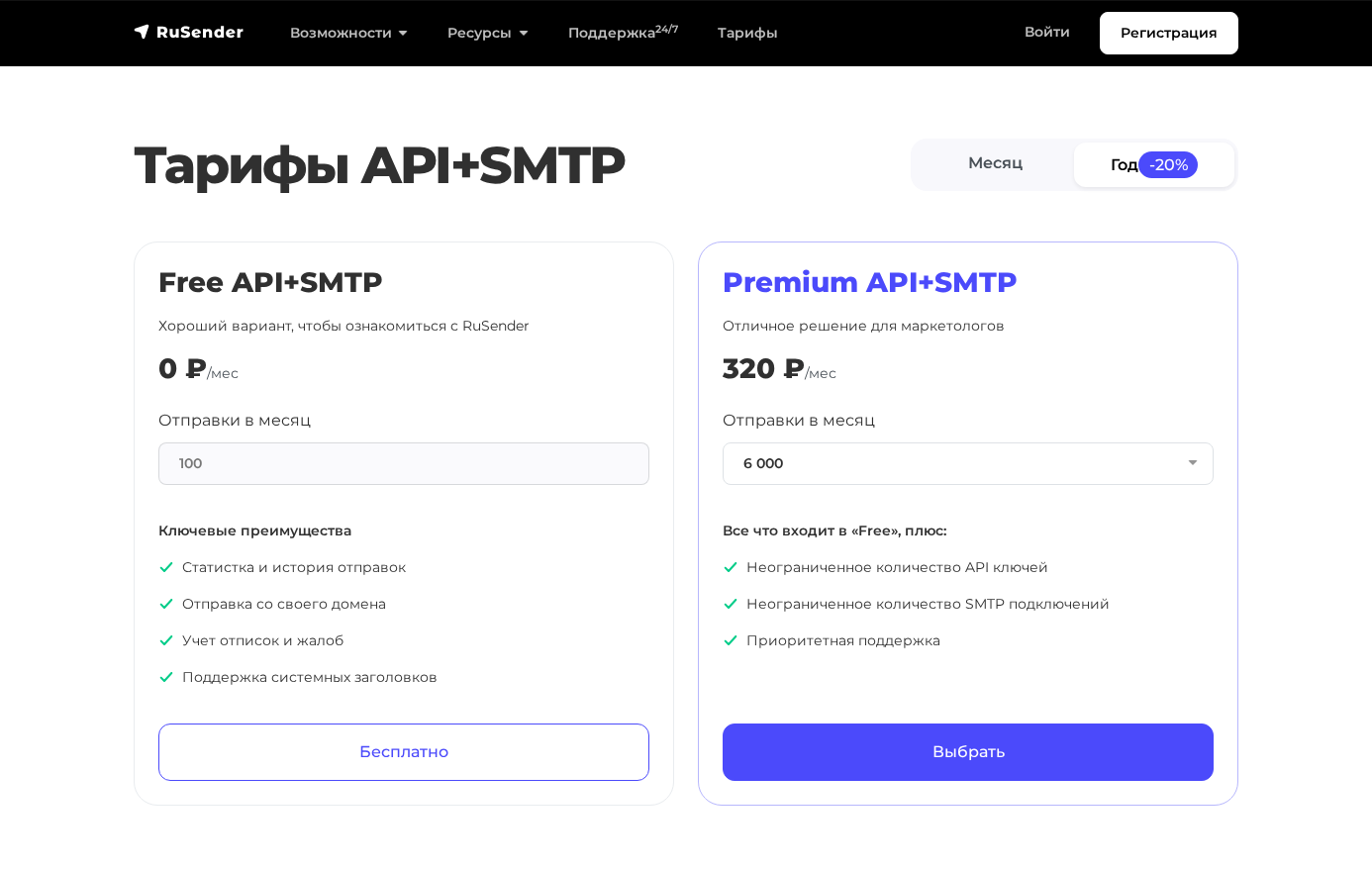 click on "100" at bounding box center (404, 463) 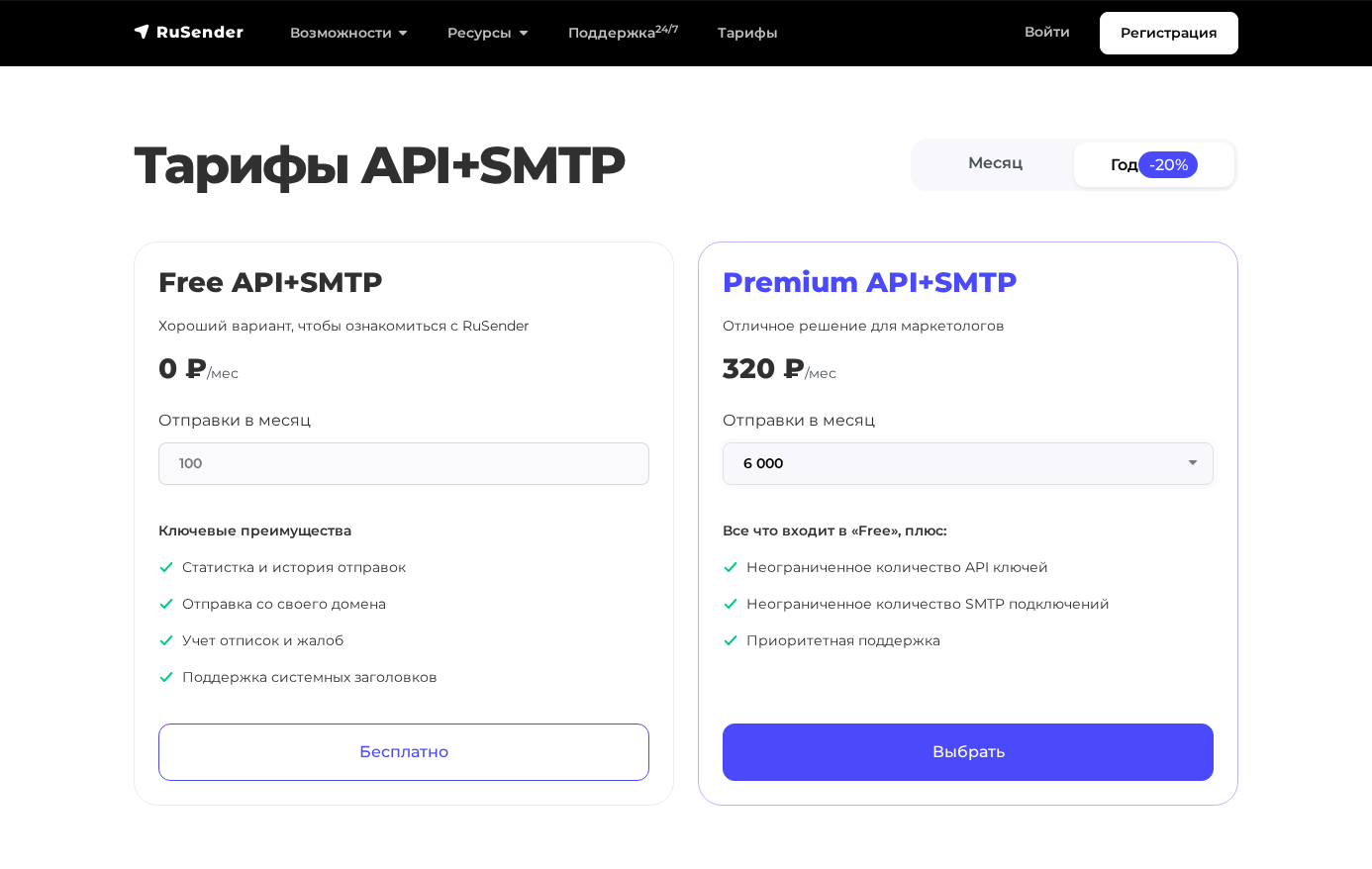 click on "6 000" at bounding box center [968, 463] 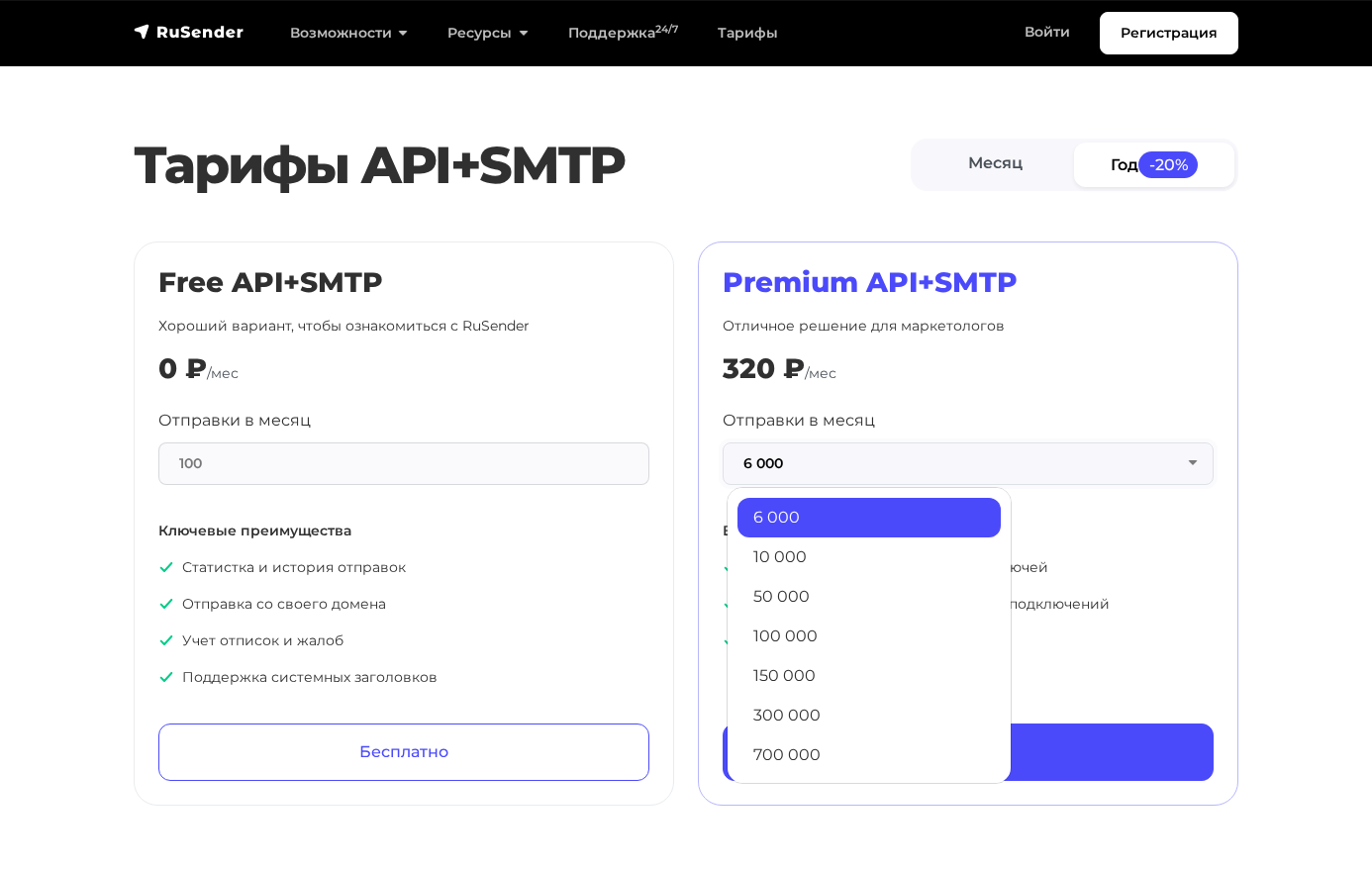 click on "6 000" at bounding box center (968, 463) 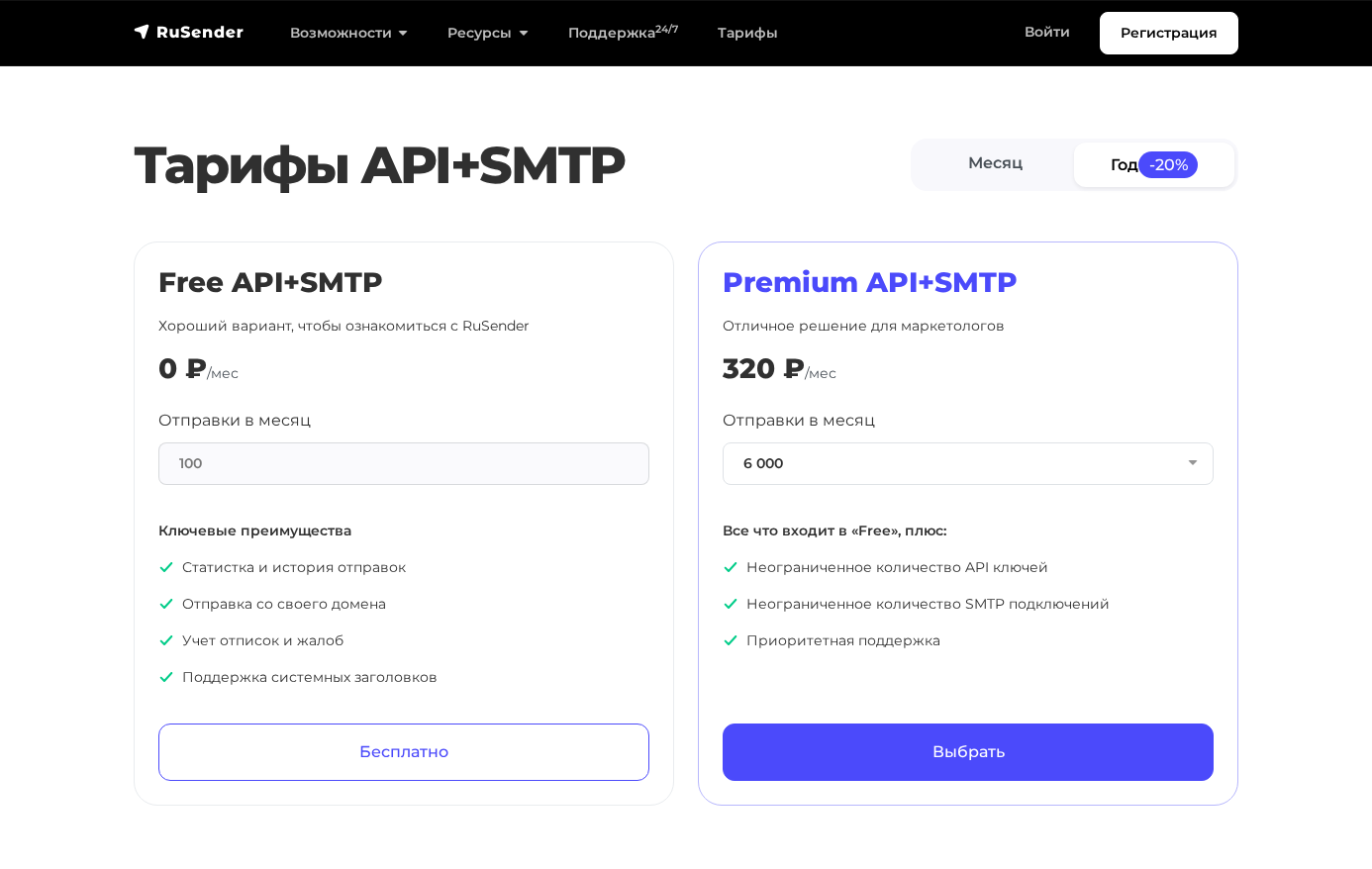 click on "Месяц Год  -20%" at bounding box center [1074, 164] 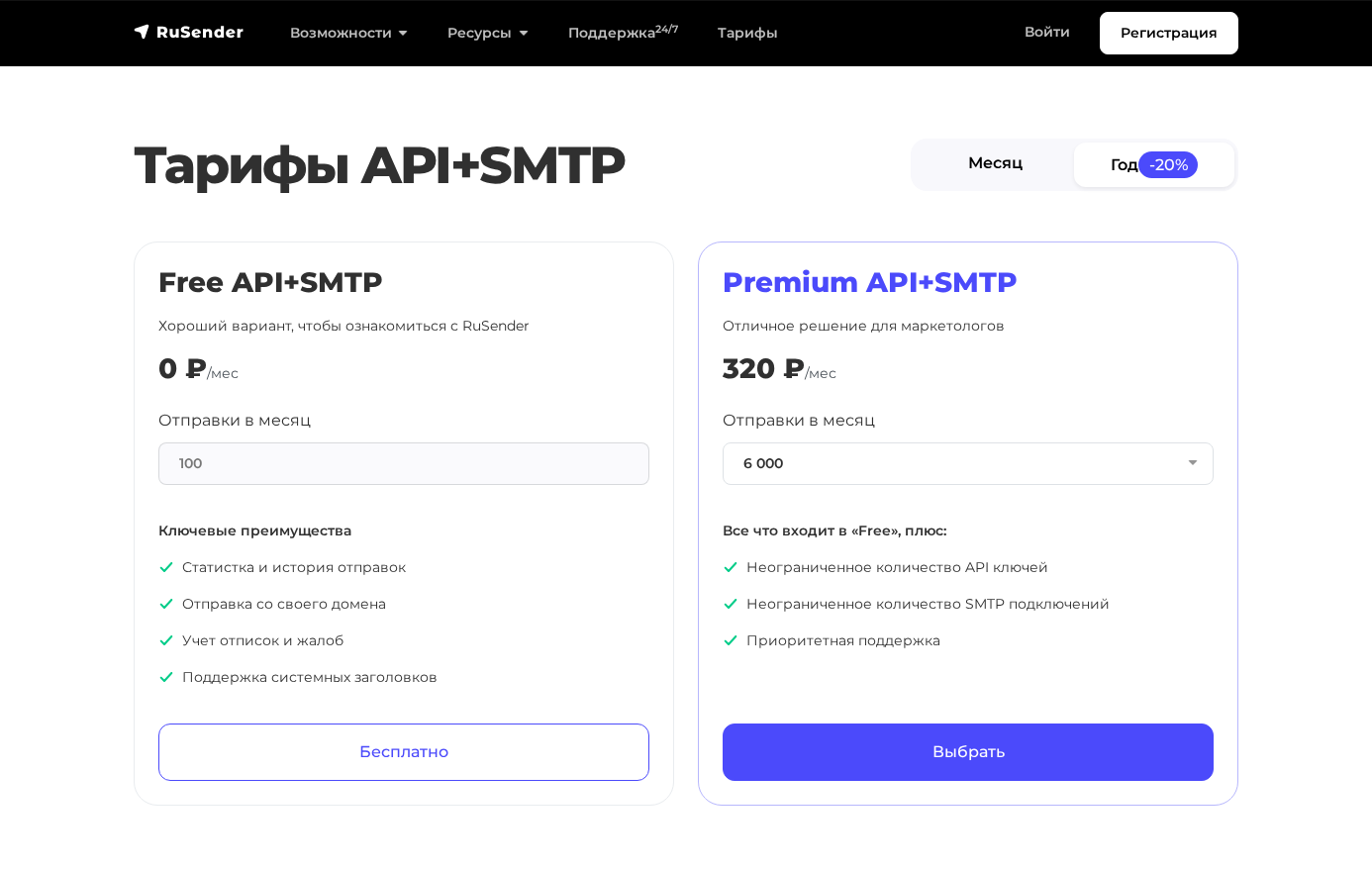 click on "Месяц" at bounding box center (995, 164) 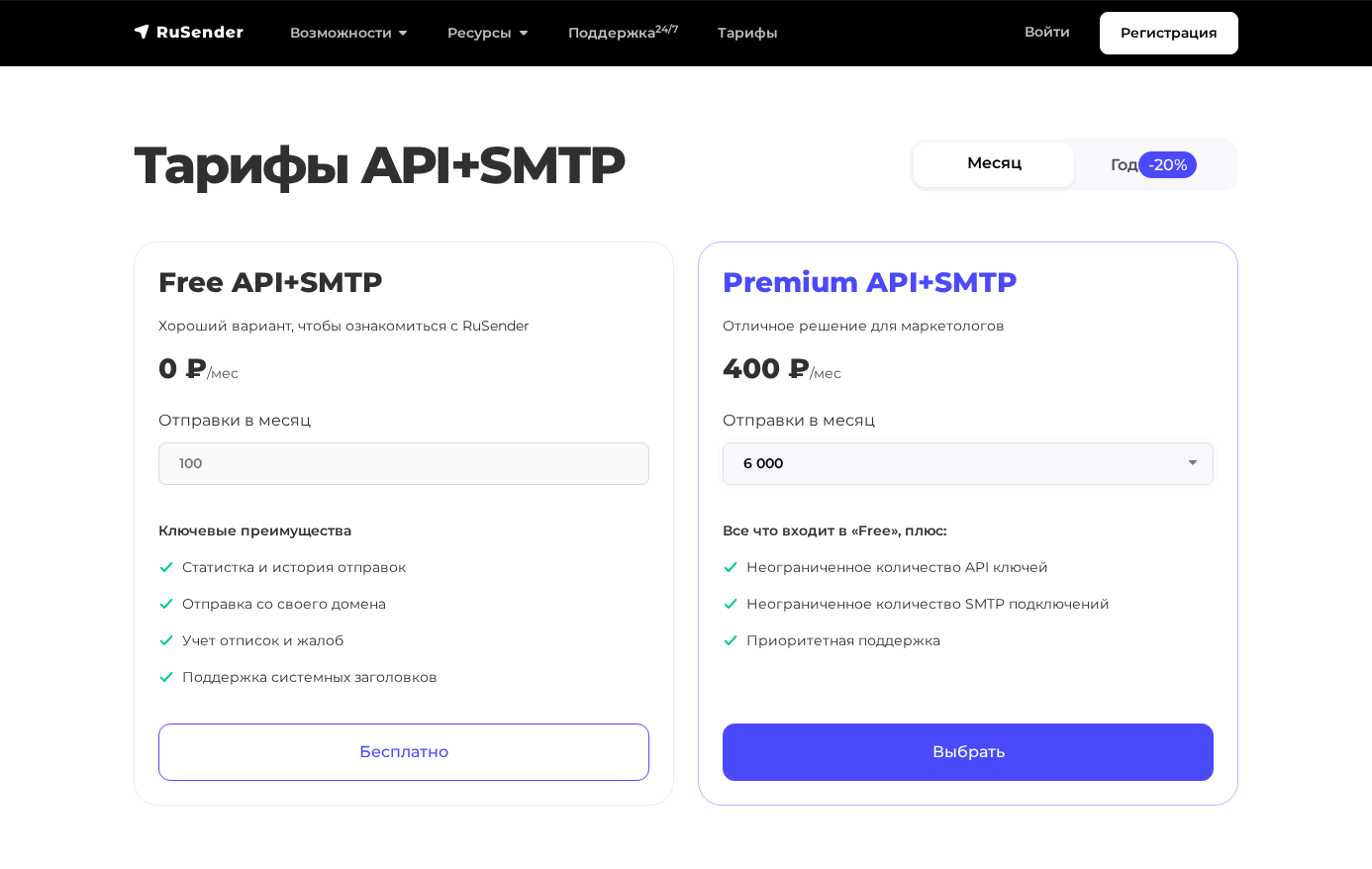 click on "6 000" at bounding box center [968, 463] 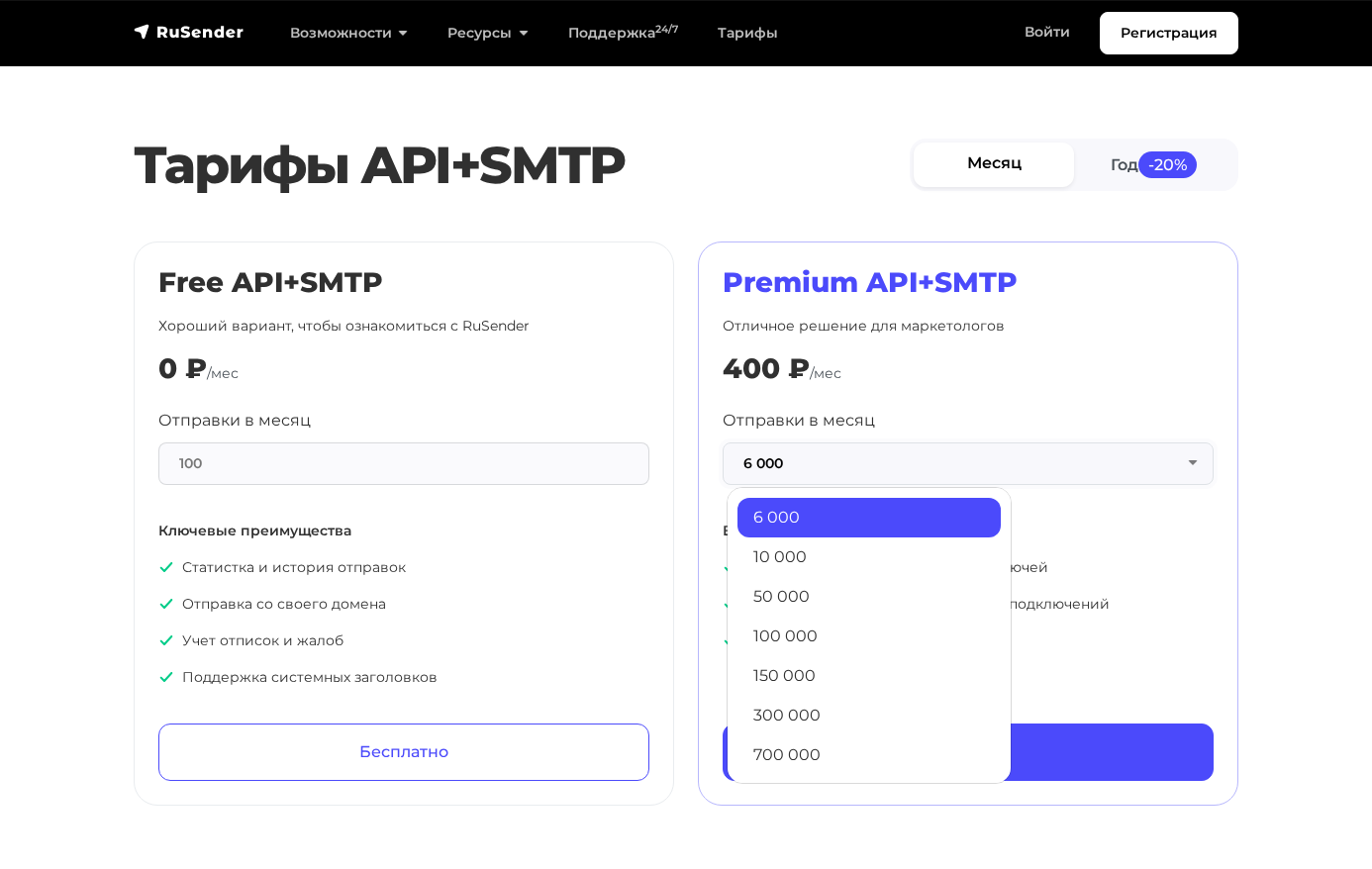 click on "6 000" at bounding box center [968, 463] 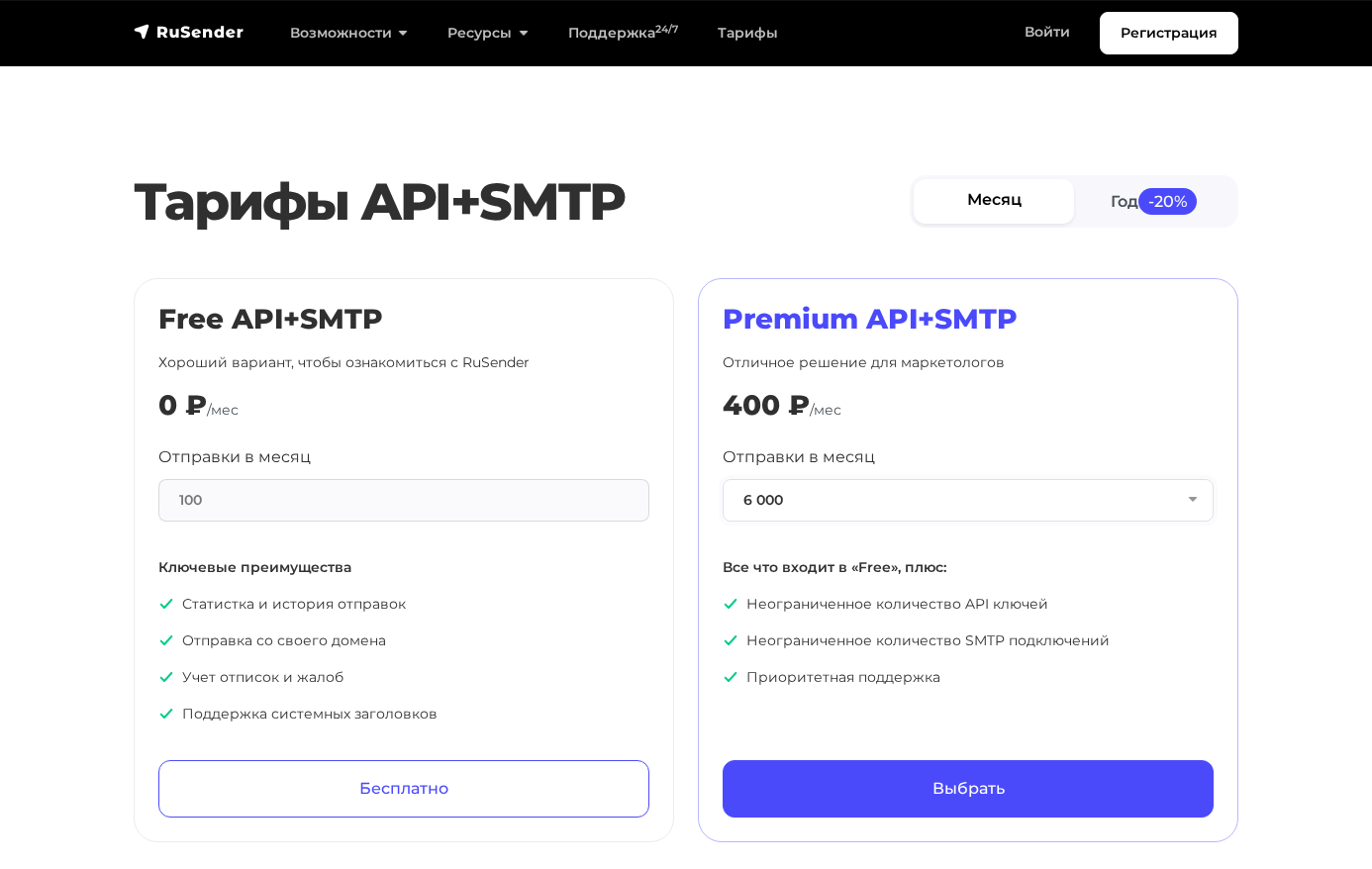 scroll, scrollTop: 792, scrollLeft: 0, axis: vertical 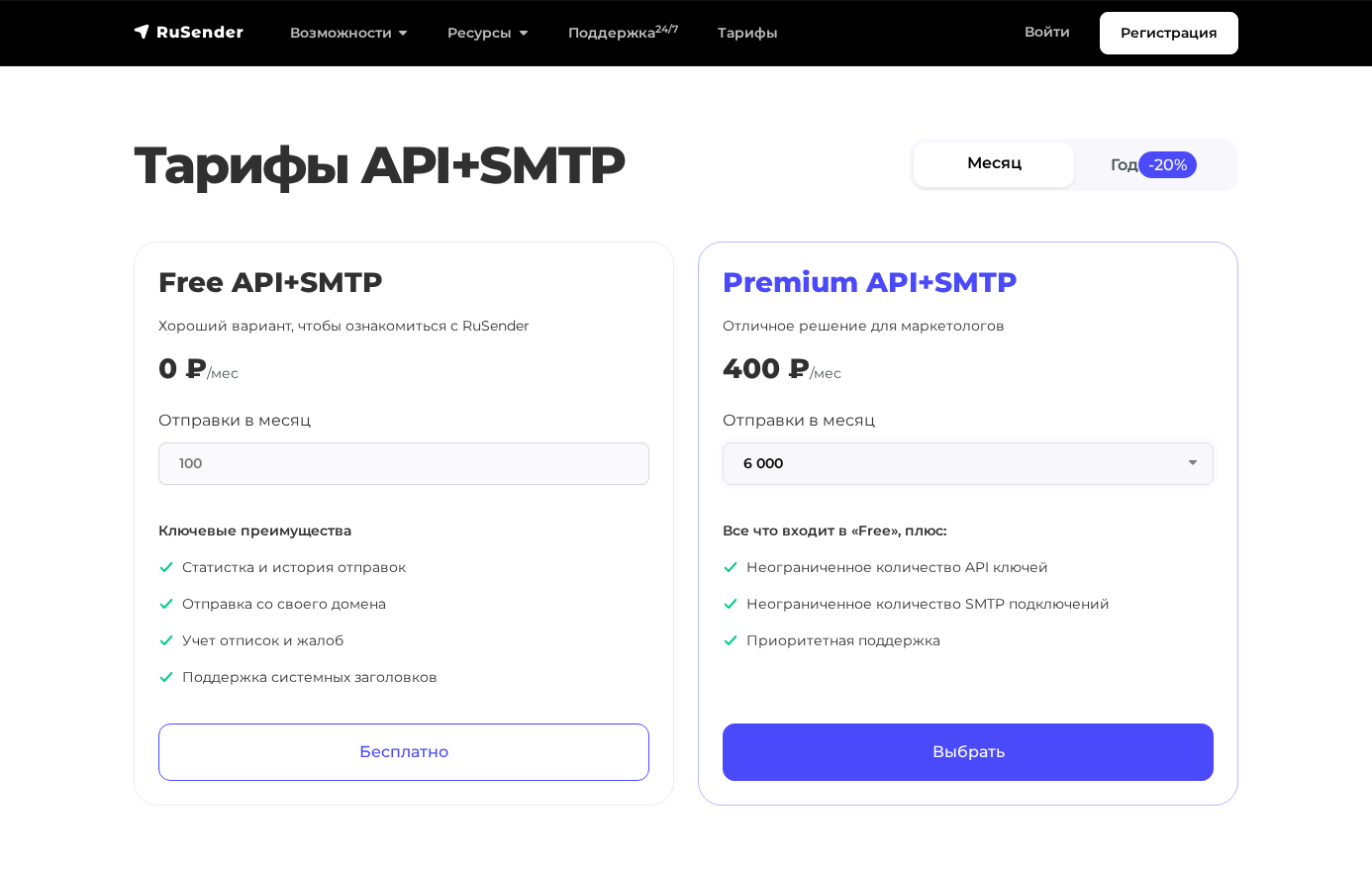 click on "6 000" at bounding box center (968, 463) 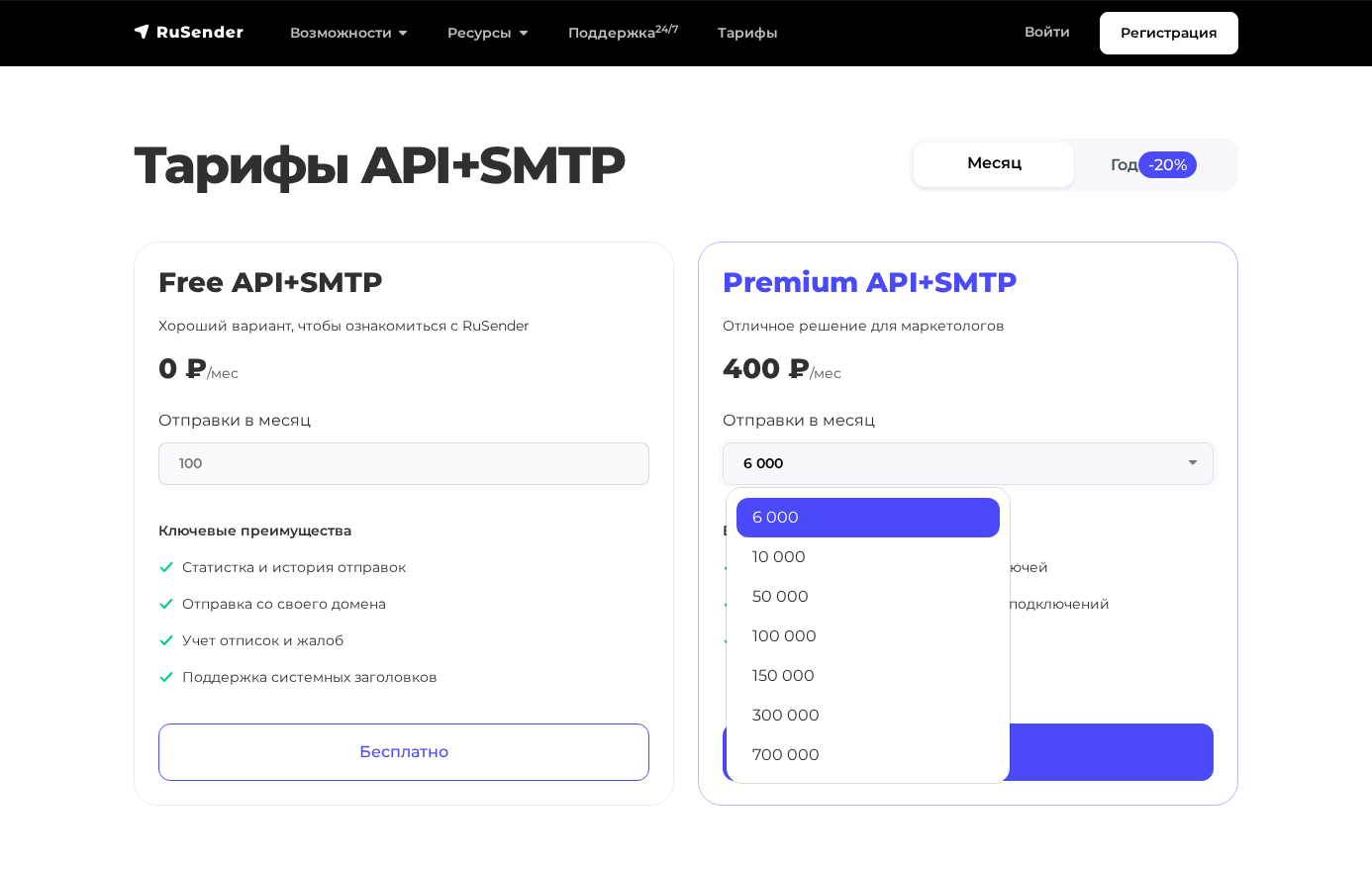 click on "6 000" at bounding box center (968, 463) 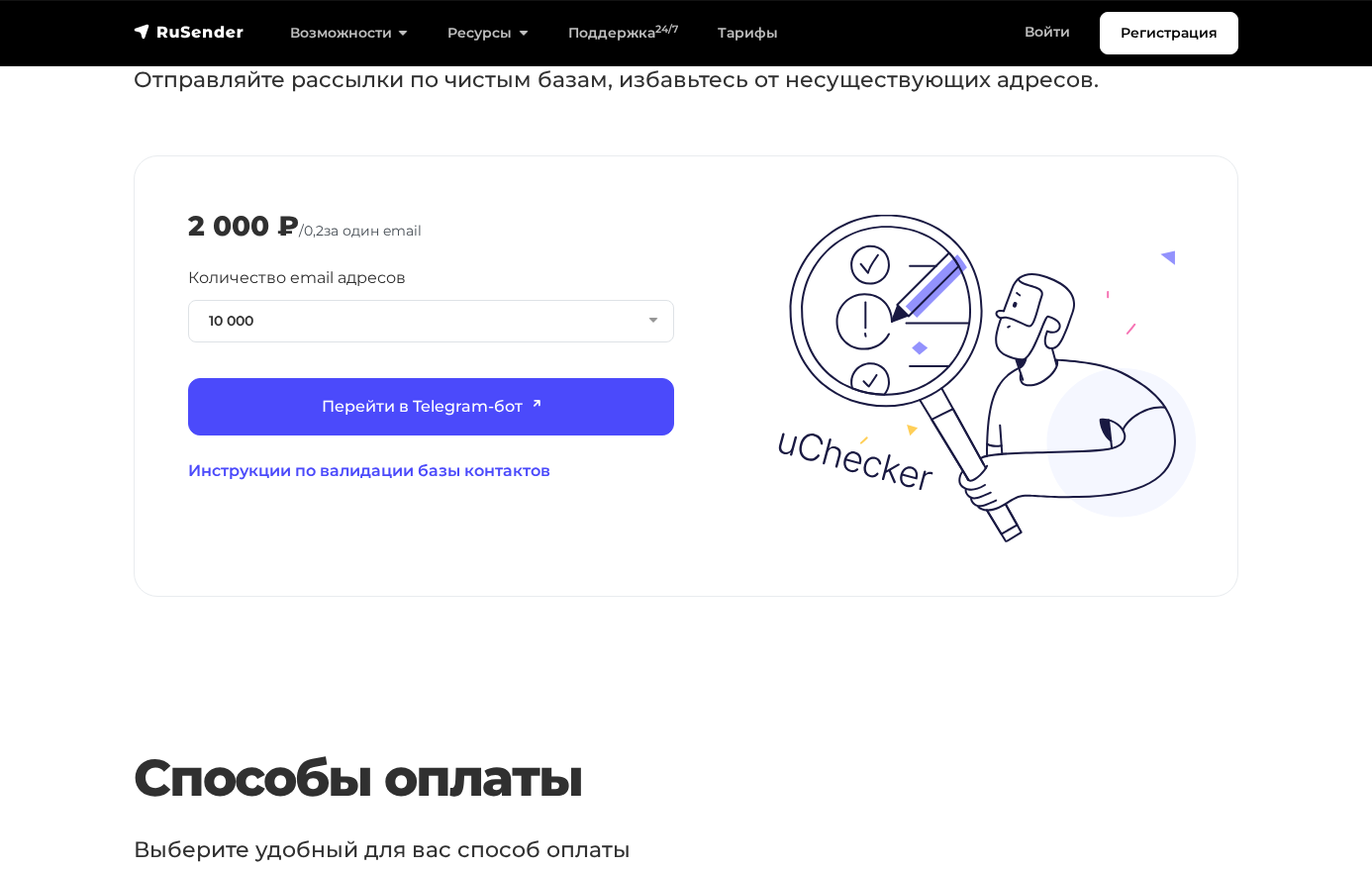 scroll, scrollTop: 1979, scrollLeft: 0, axis: vertical 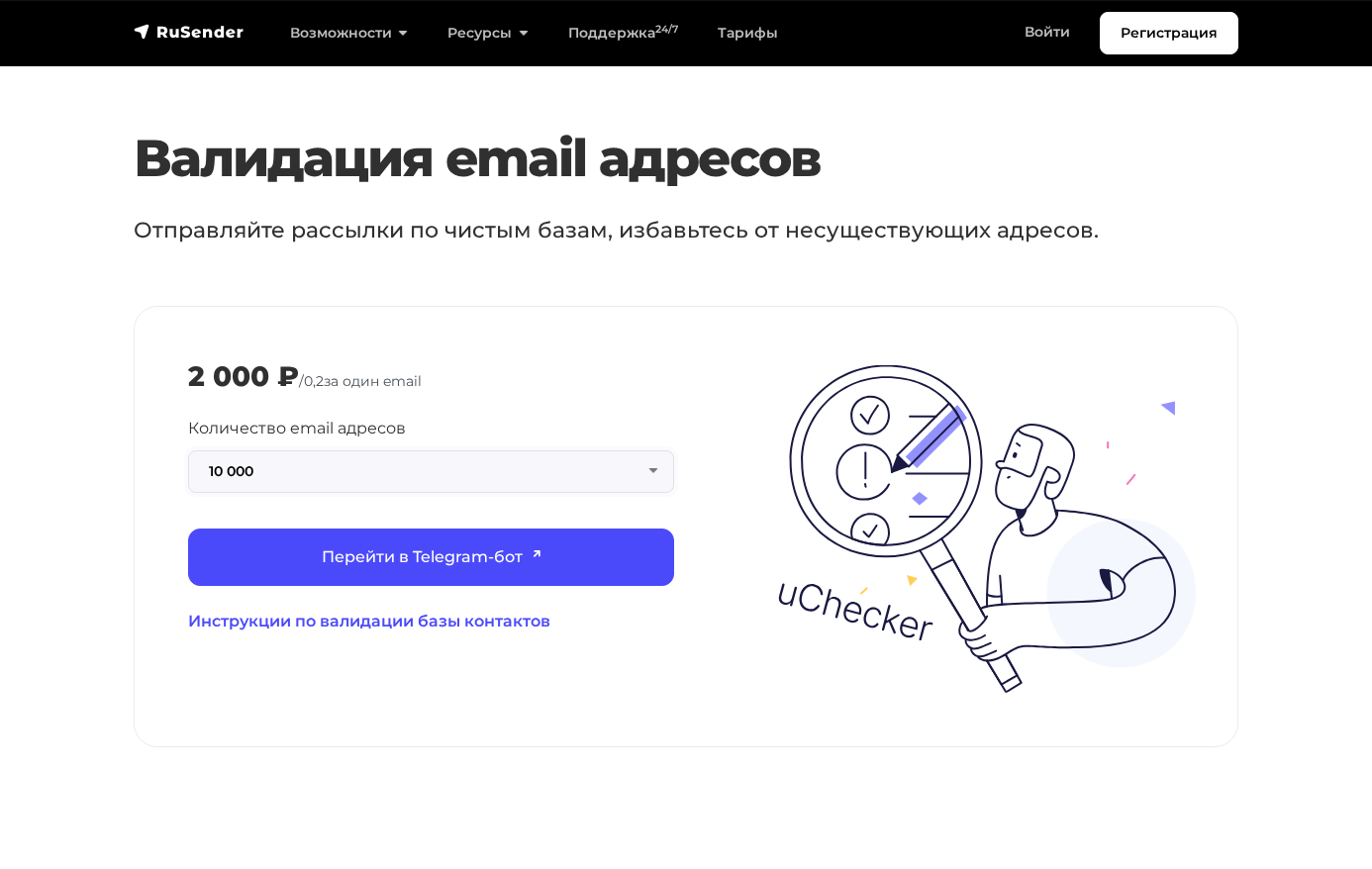 click on "10 000" at bounding box center (431, 471) 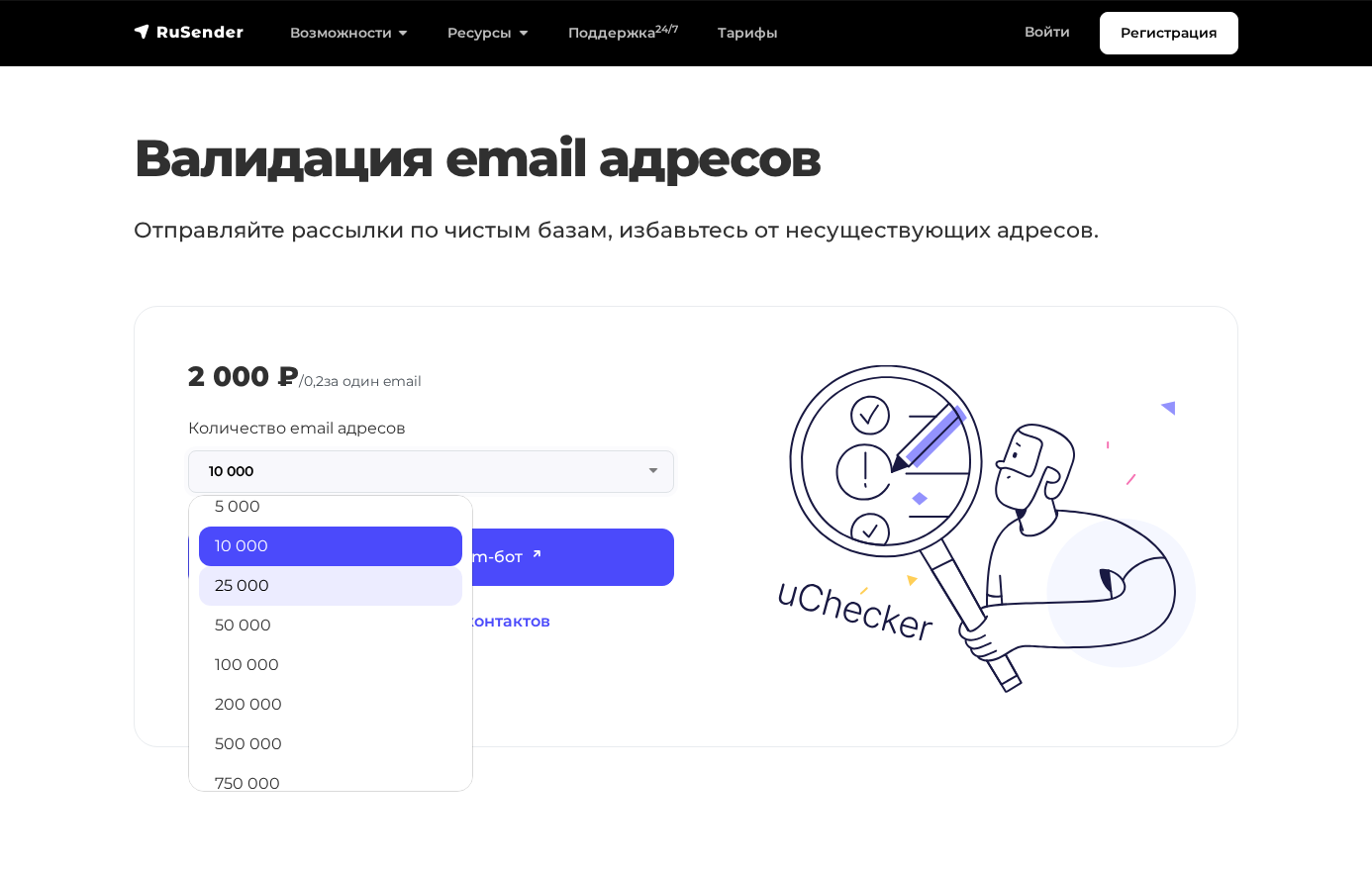 scroll, scrollTop: 99, scrollLeft: 0, axis: vertical 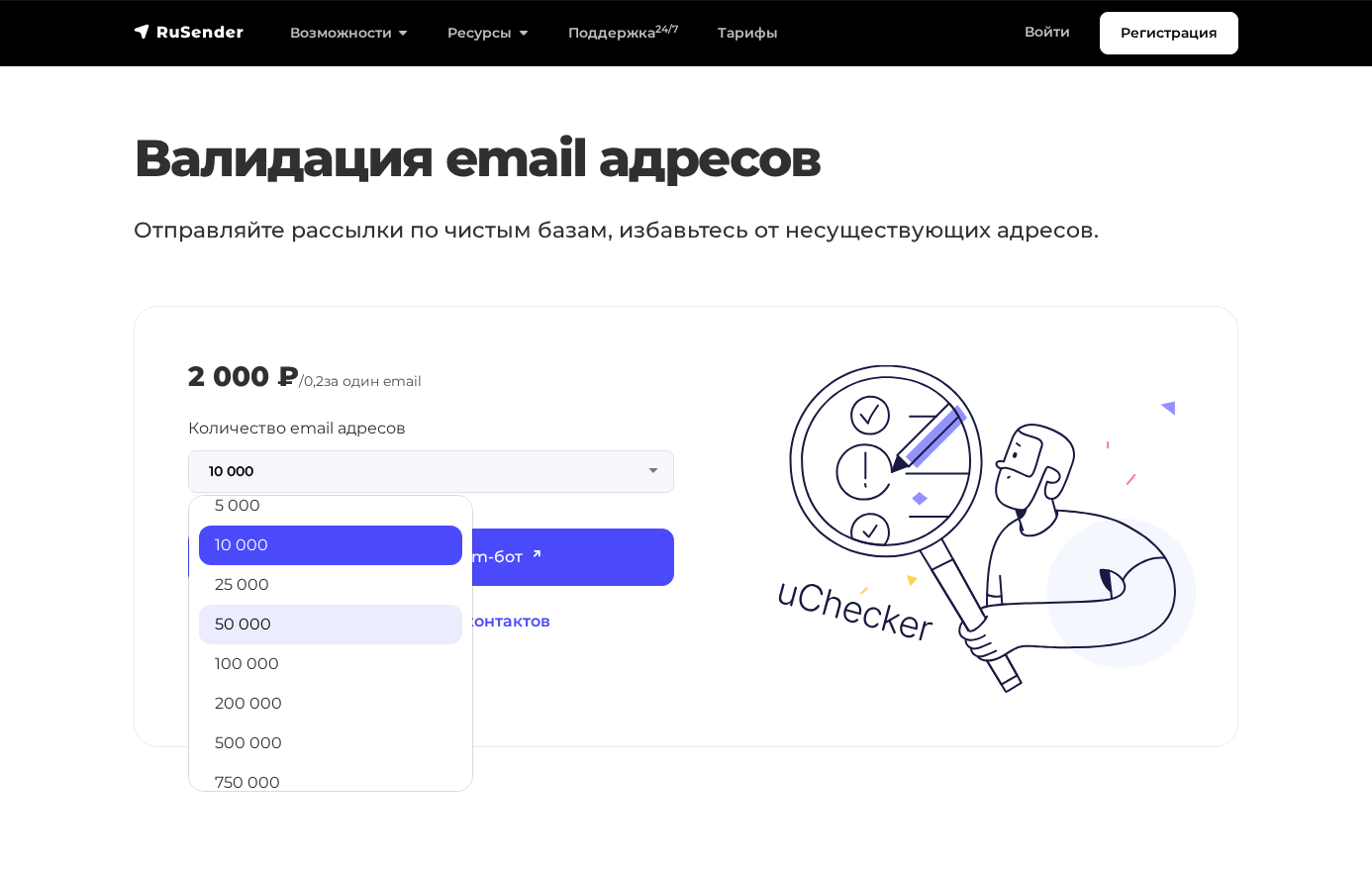 click on "50 000" at bounding box center (331, 625) 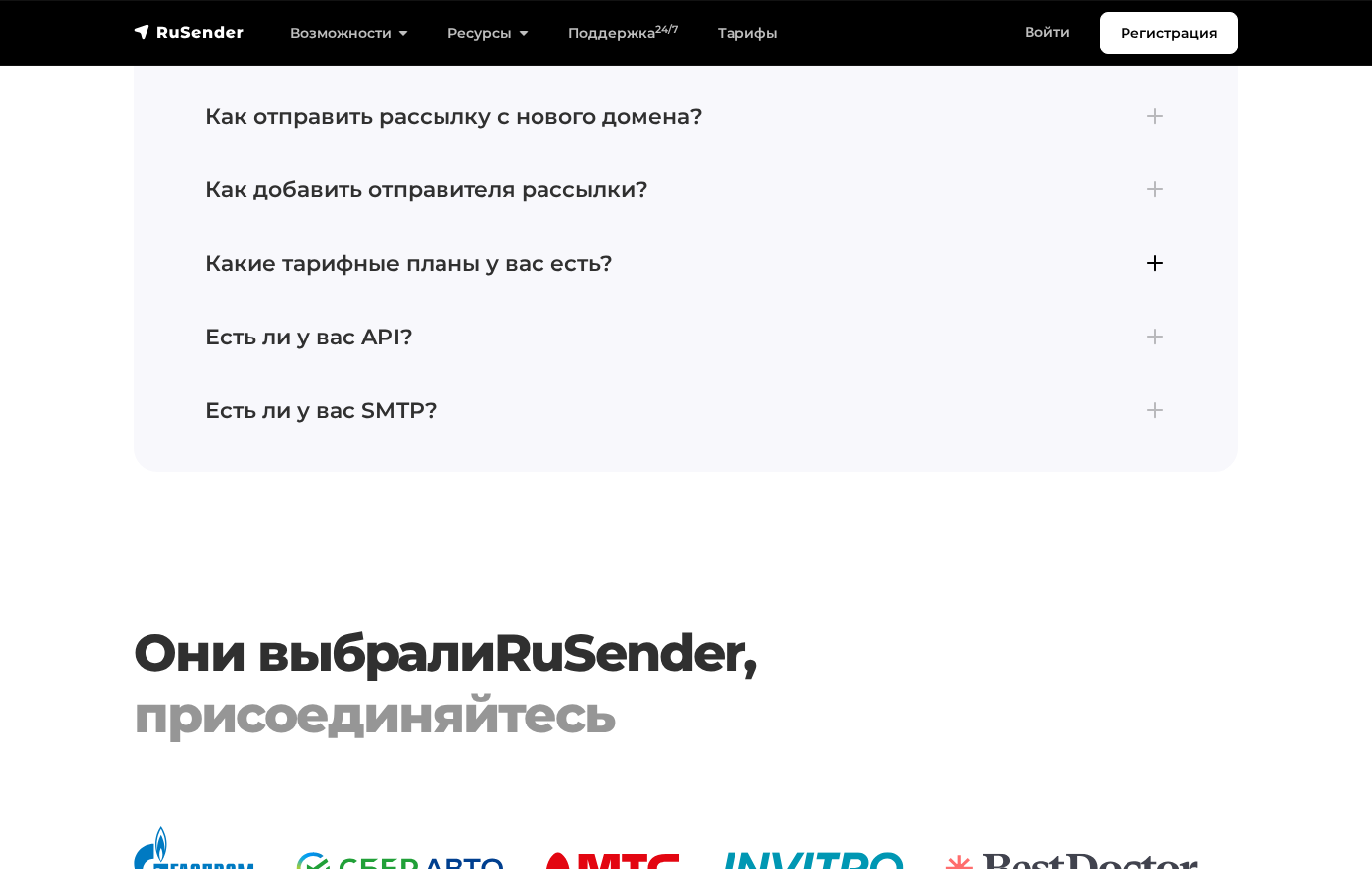 scroll, scrollTop: 4949, scrollLeft: 0, axis: vertical 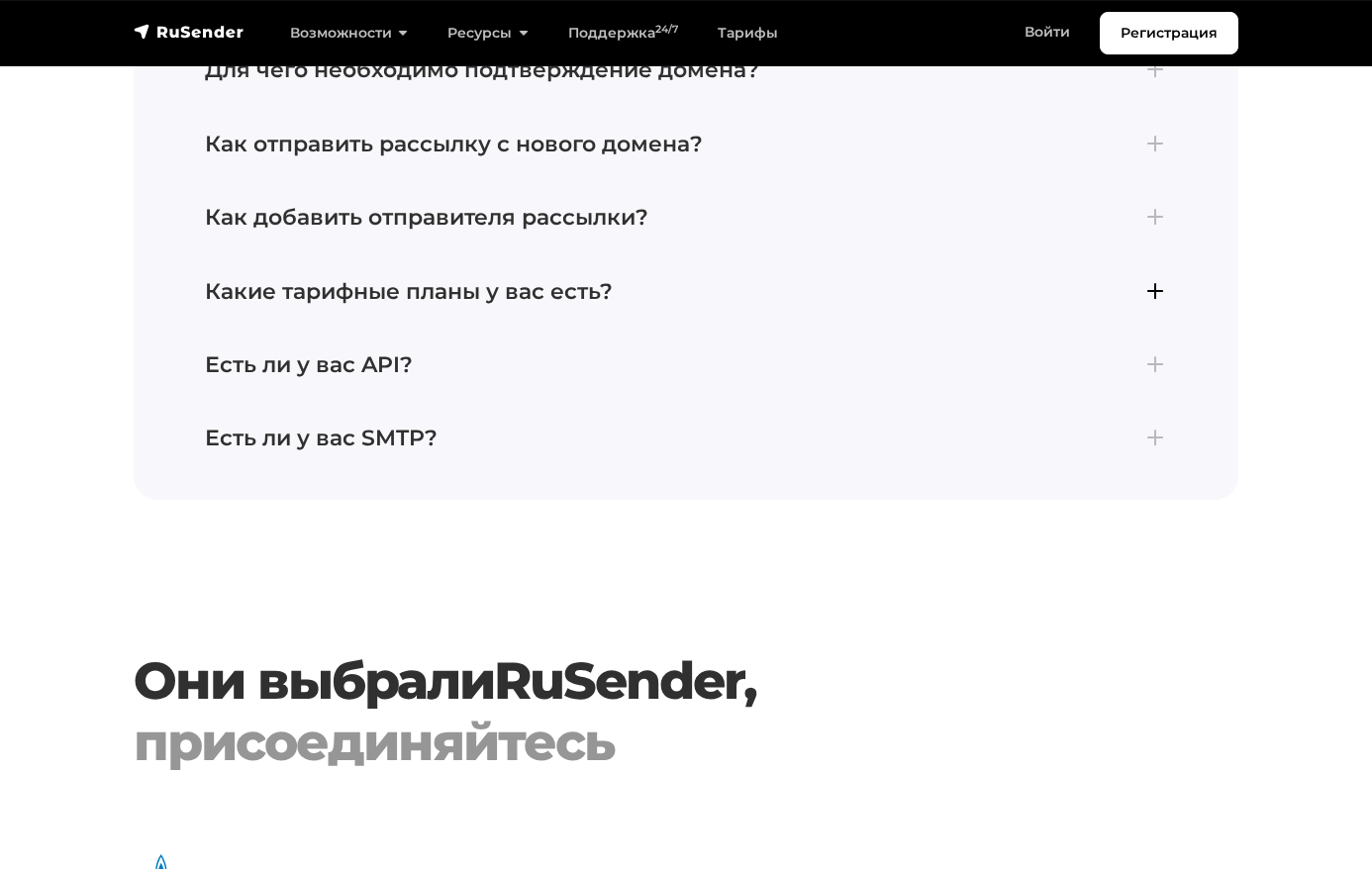 click on "Какие тарифные планы у вас есть?" at bounding box center (686, 292) 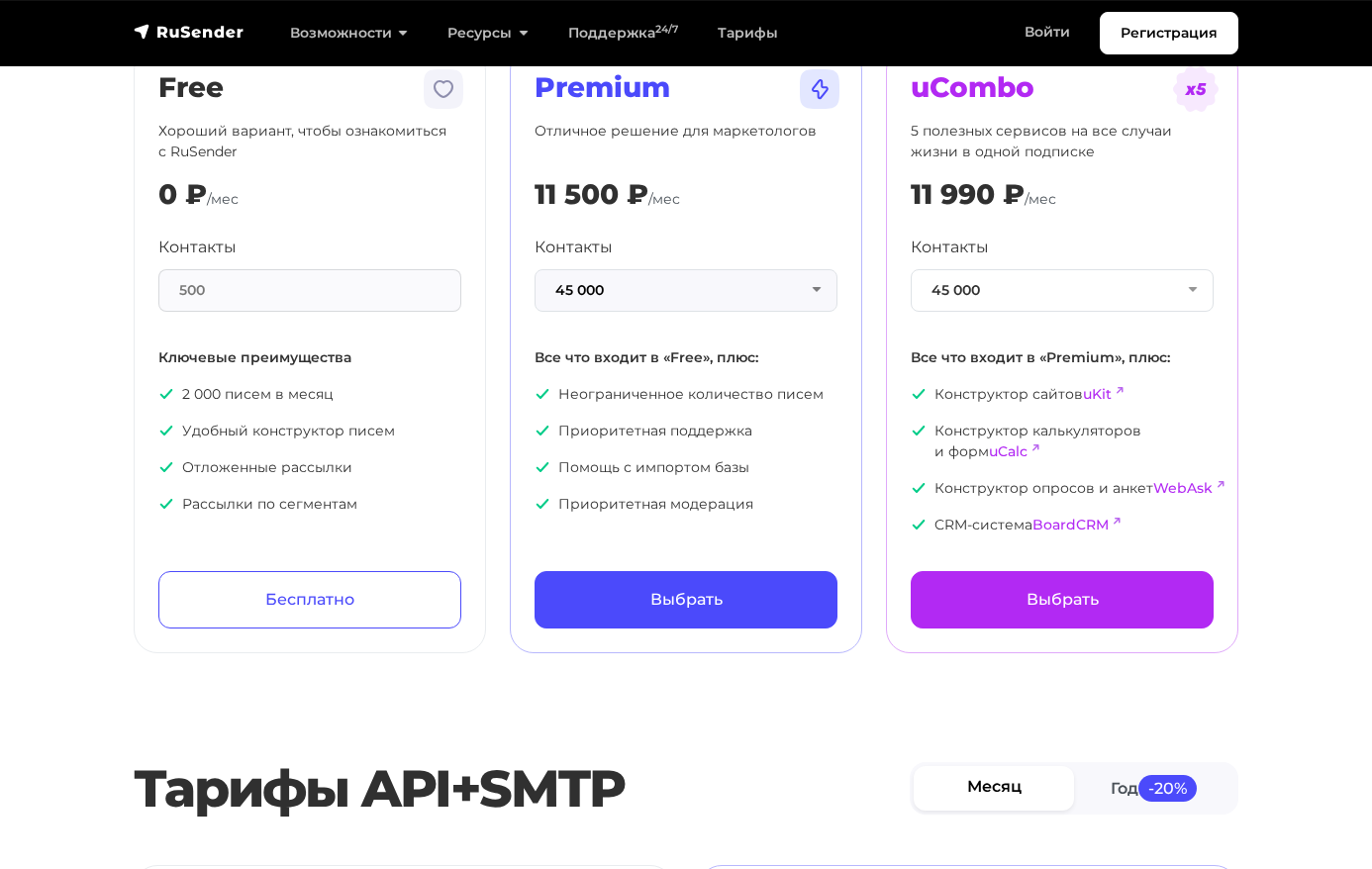 scroll, scrollTop: 198, scrollLeft: 0, axis: vertical 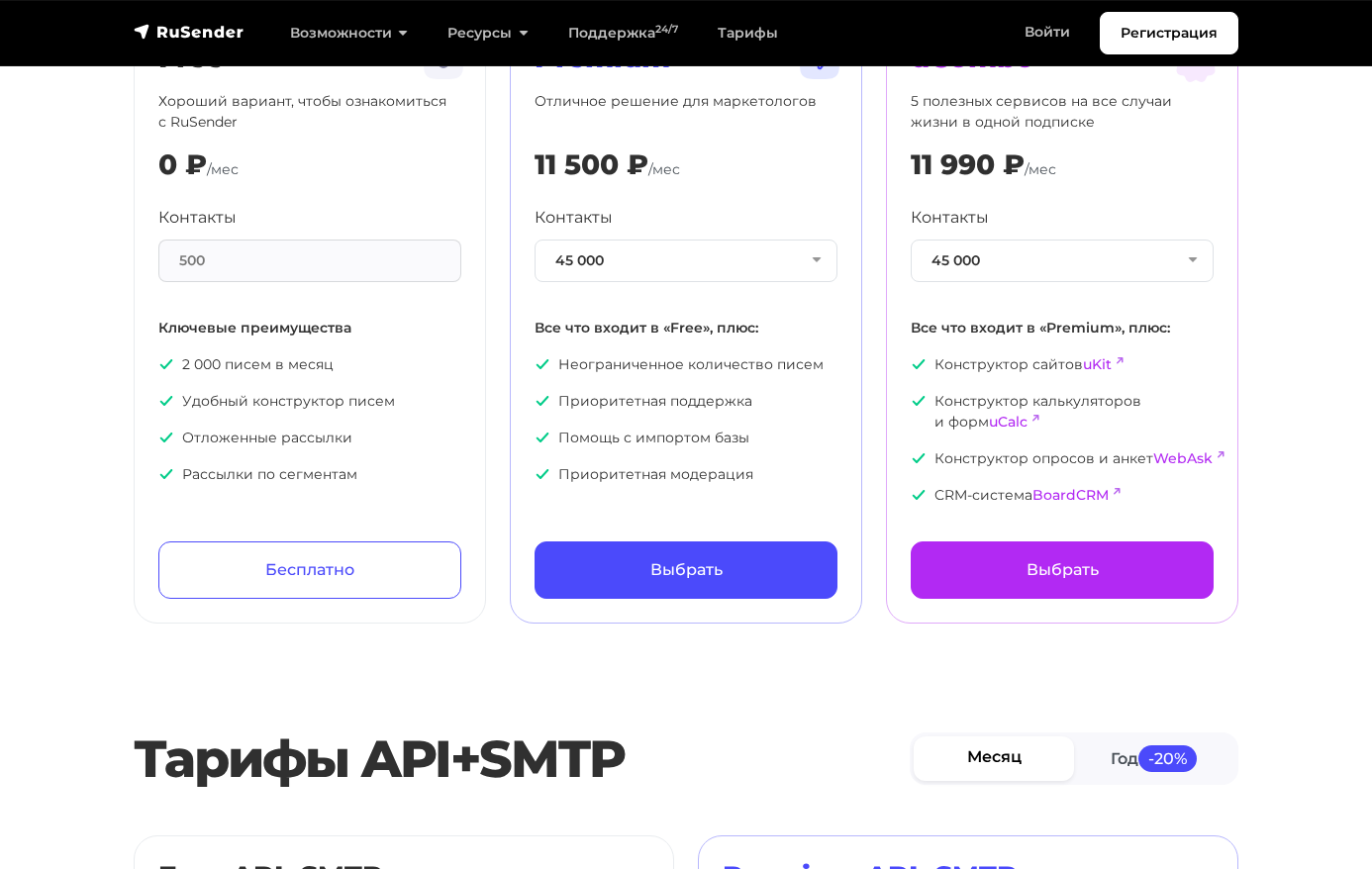 click on "Контакты
45 000
1 000
2 000
3 000
4 000
5 000
7 500
10 000
13 000
15 000
20 000
25 000
30 000
35 000
40 000
45 000
50 000
55 000
60 000
65 000
70 000
75 000
80 000
85 000
90 000
95 000
100 000
150 000
200 000
250 000
300 000
350 000 400 000" at bounding box center [686, 345] 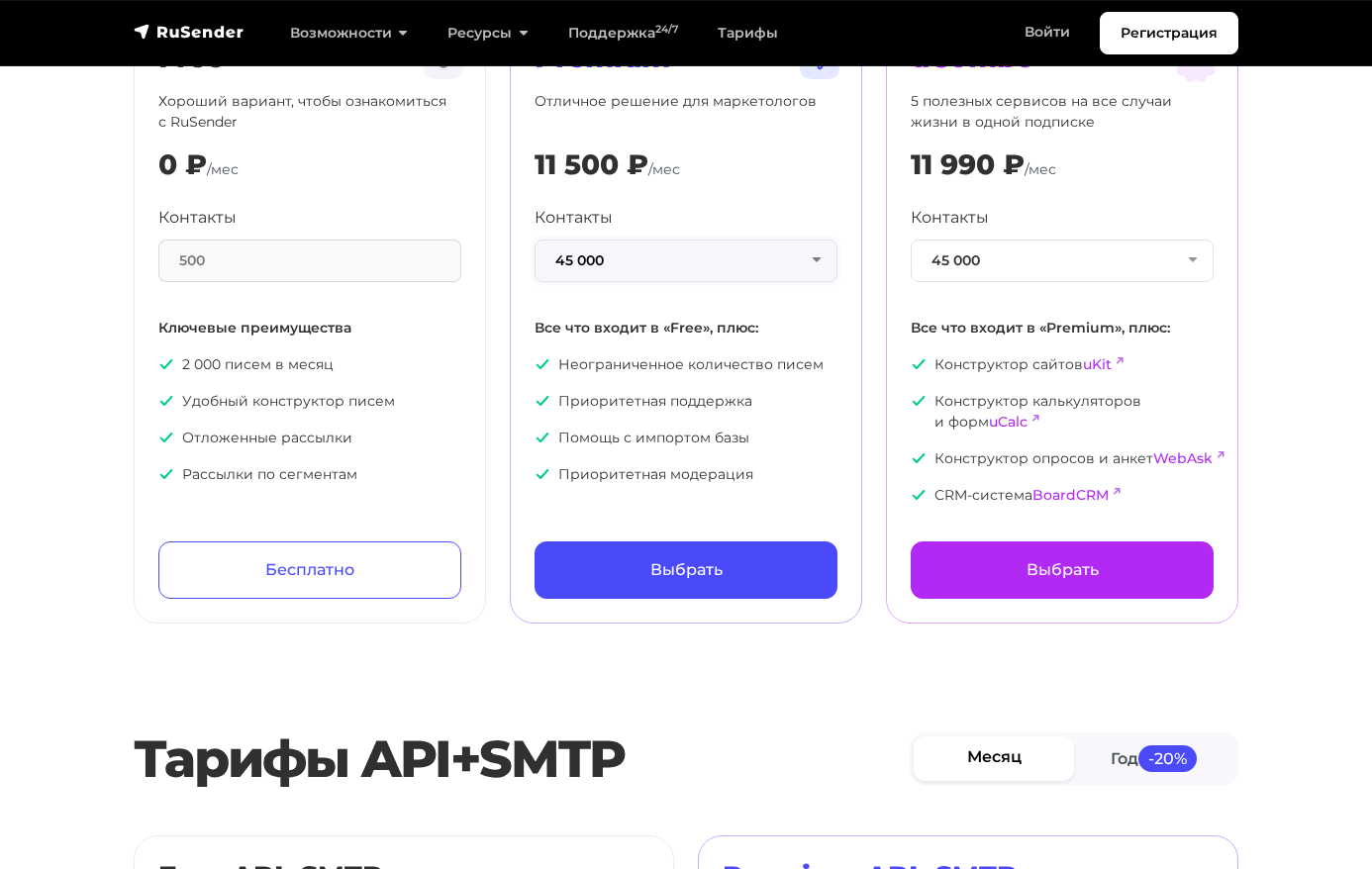 click on "45 000" at bounding box center [686, 260] 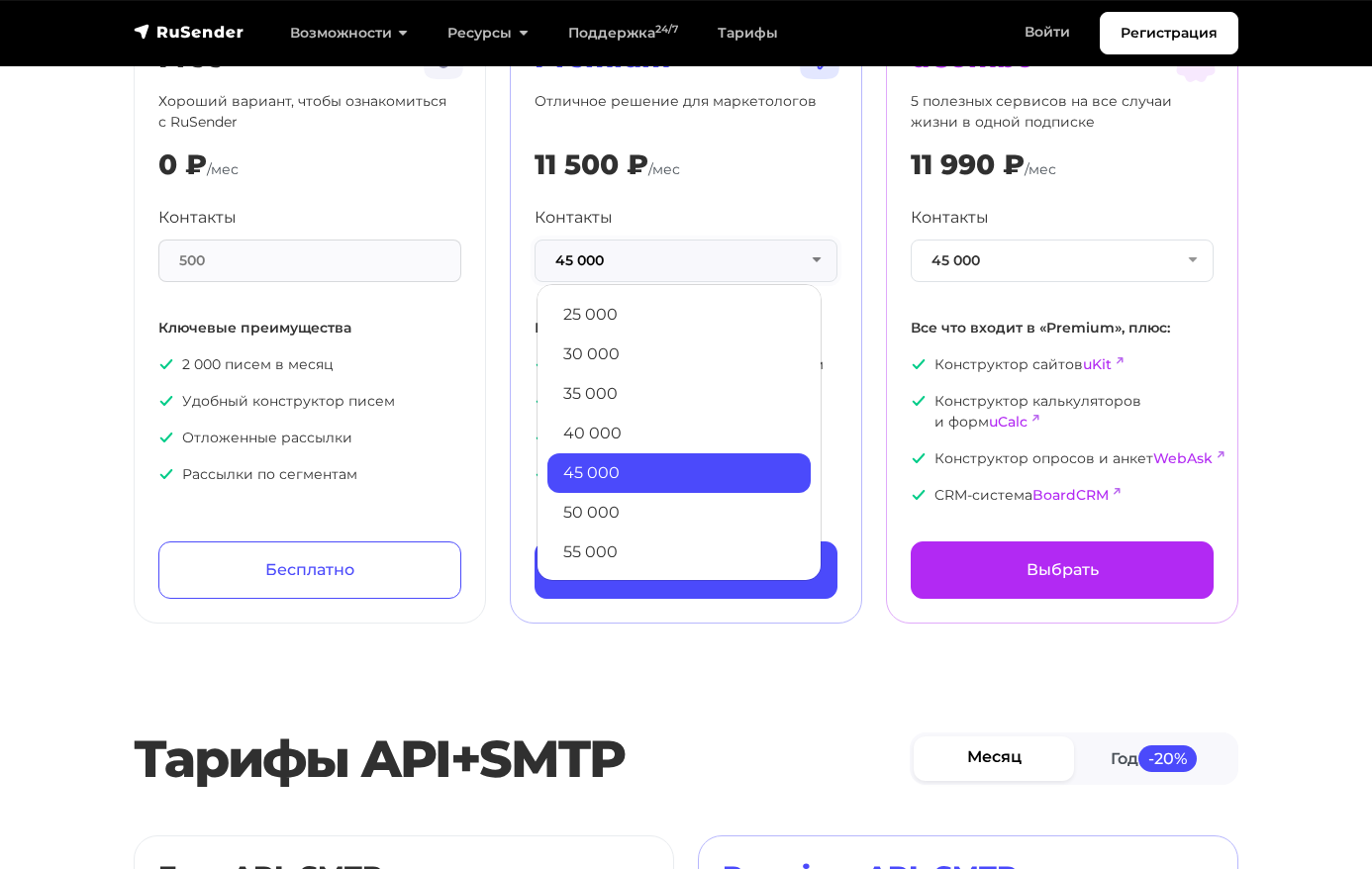 click on "45 000" at bounding box center [686, 260] 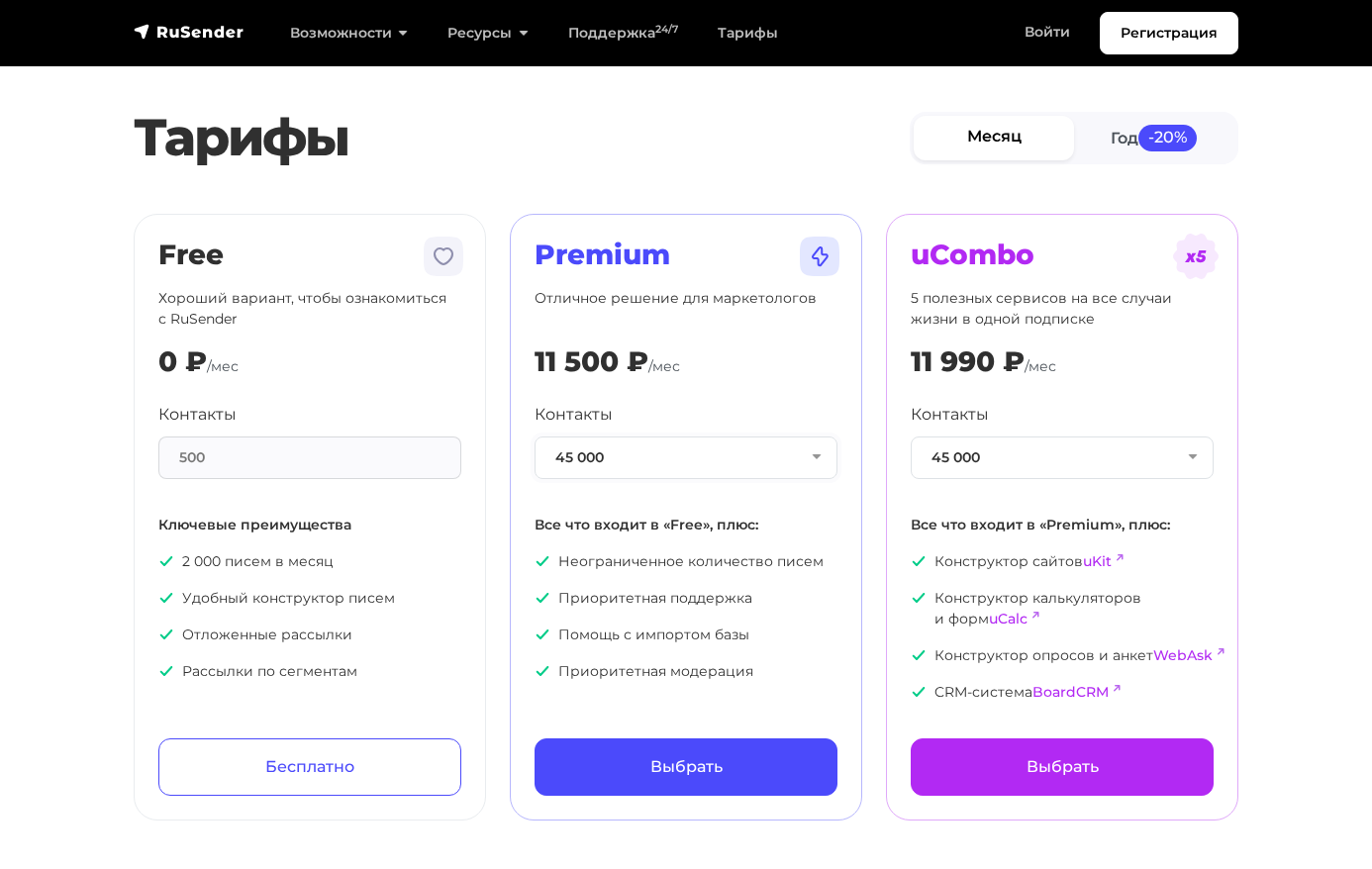 scroll, scrollTop: 0, scrollLeft: 0, axis: both 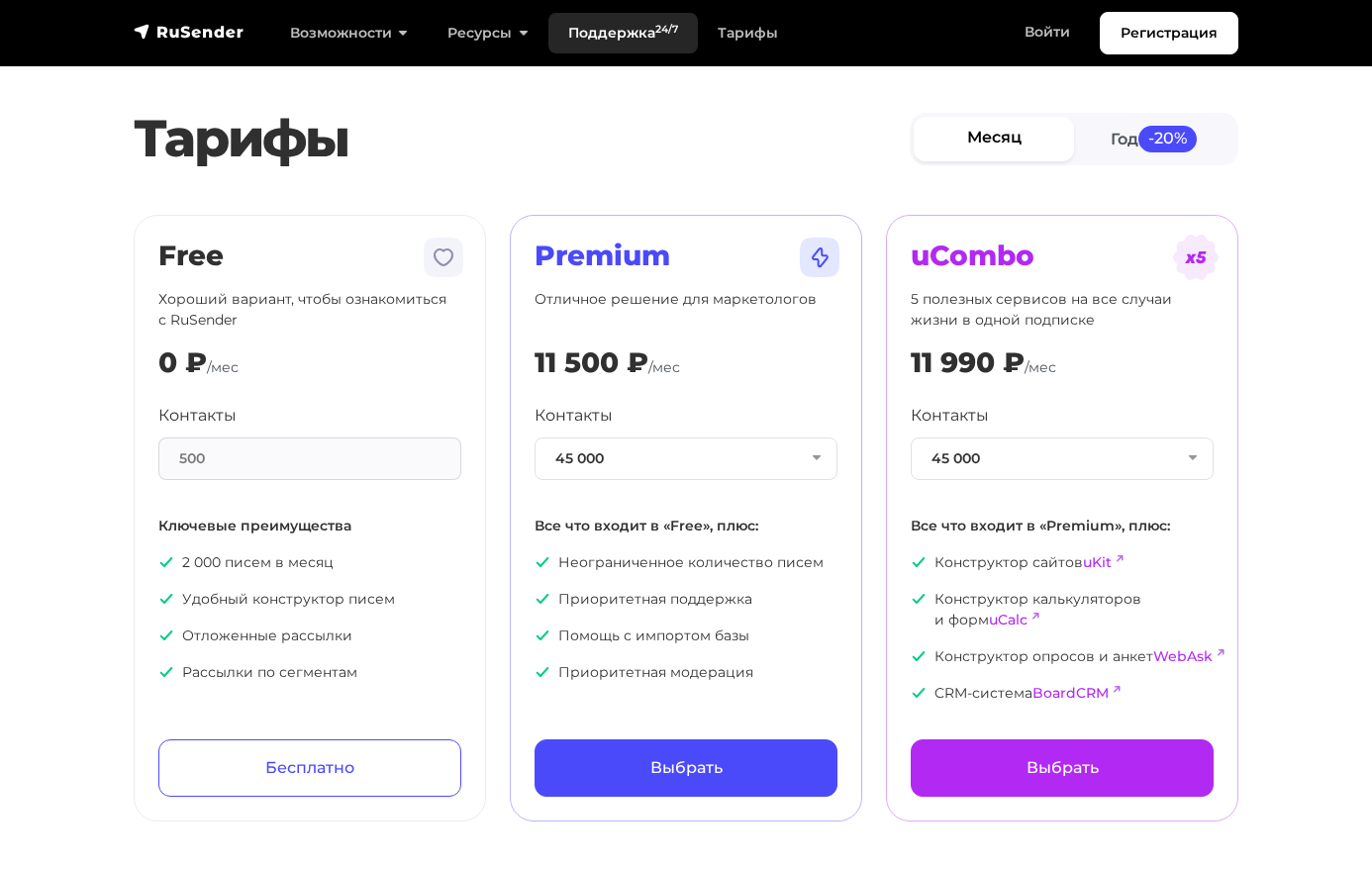 click on "Поддержка  24/7" at bounding box center [623, 33] 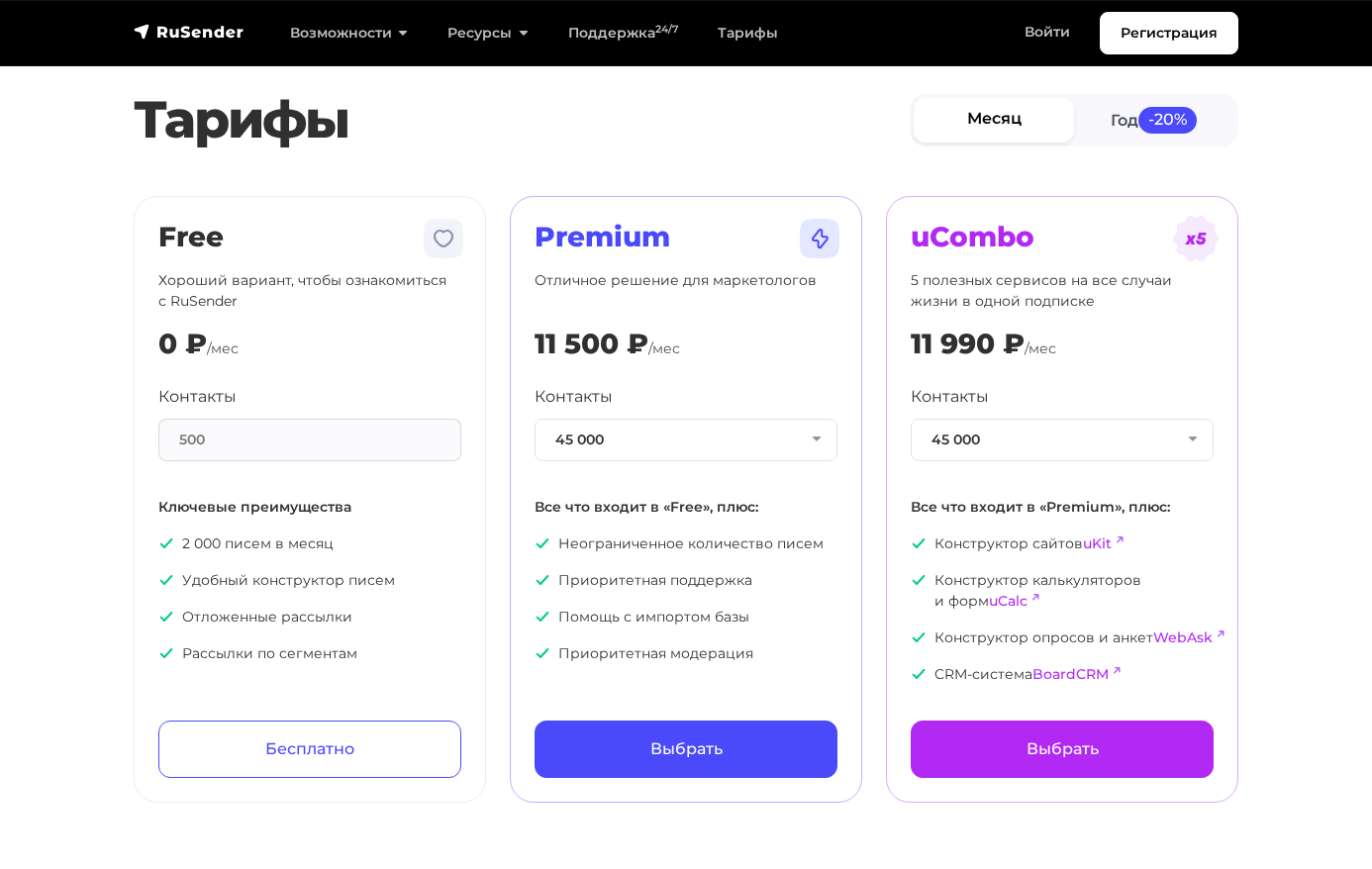 scroll, scrollTop: 0, scrollLeft: 0, axis: both 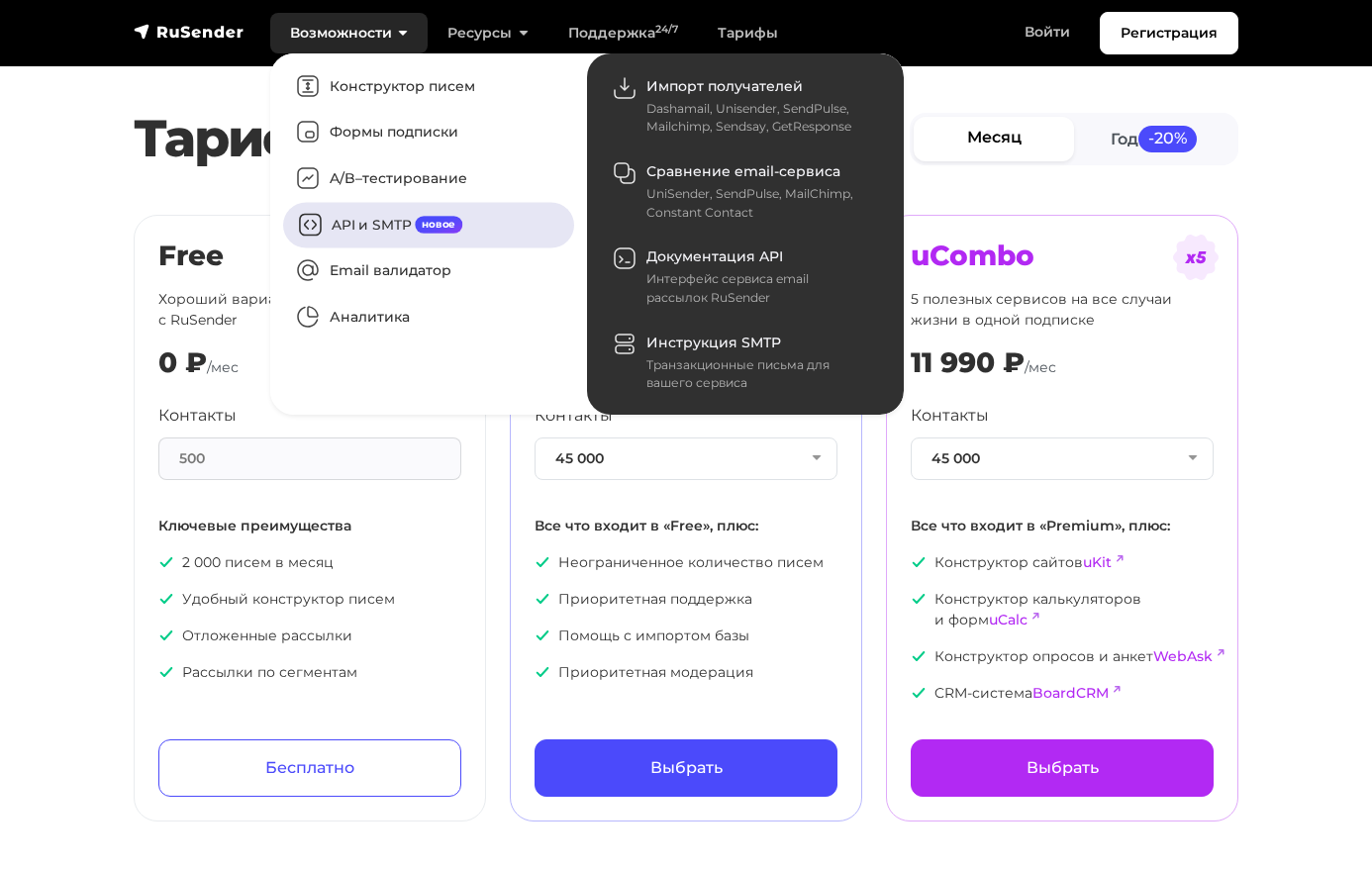 click on "API и SMTP новое" at bounding box center (429, 225) 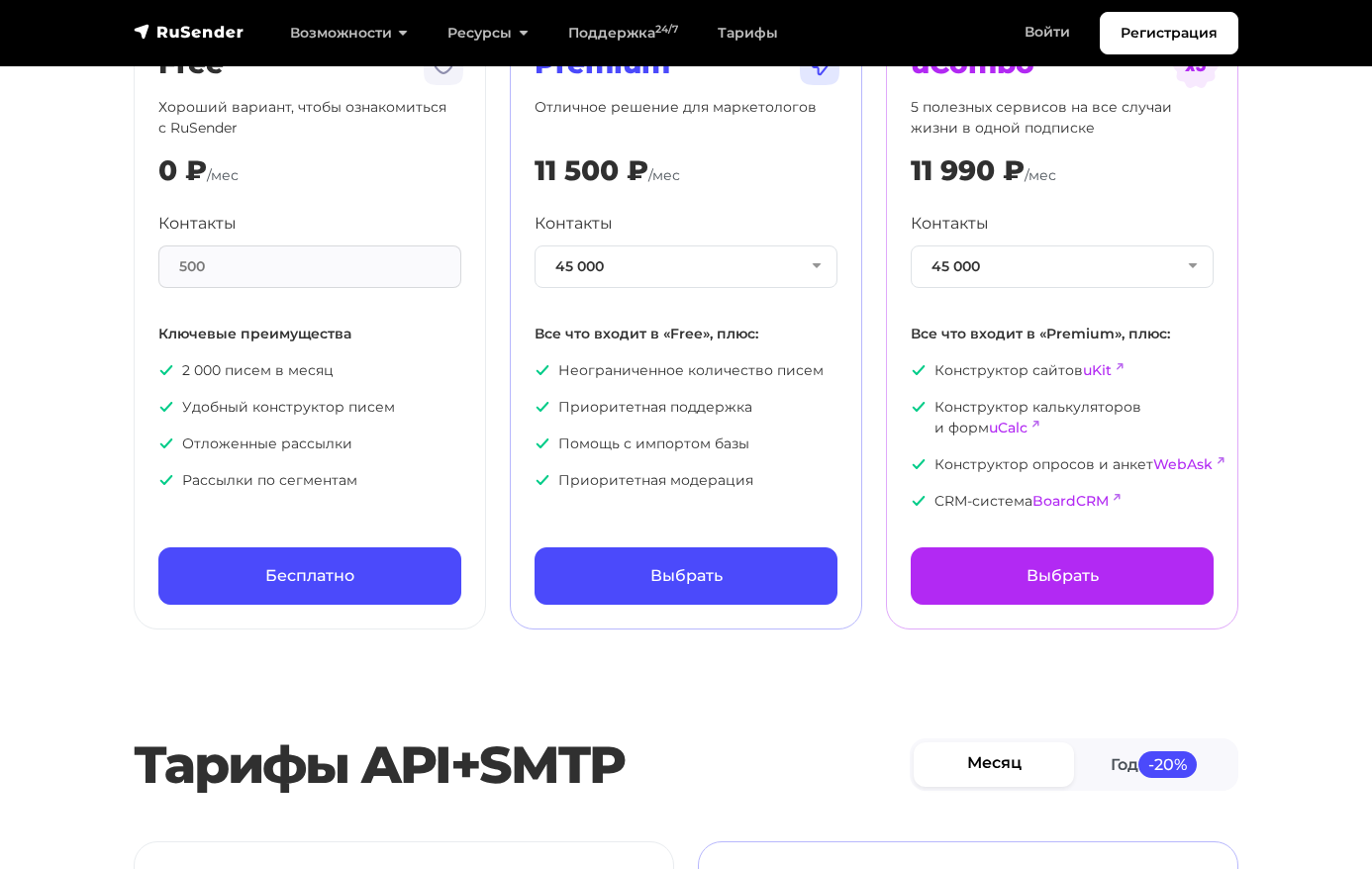 scroll, scrollTop: 0, scrollLeft: 0, axis: both 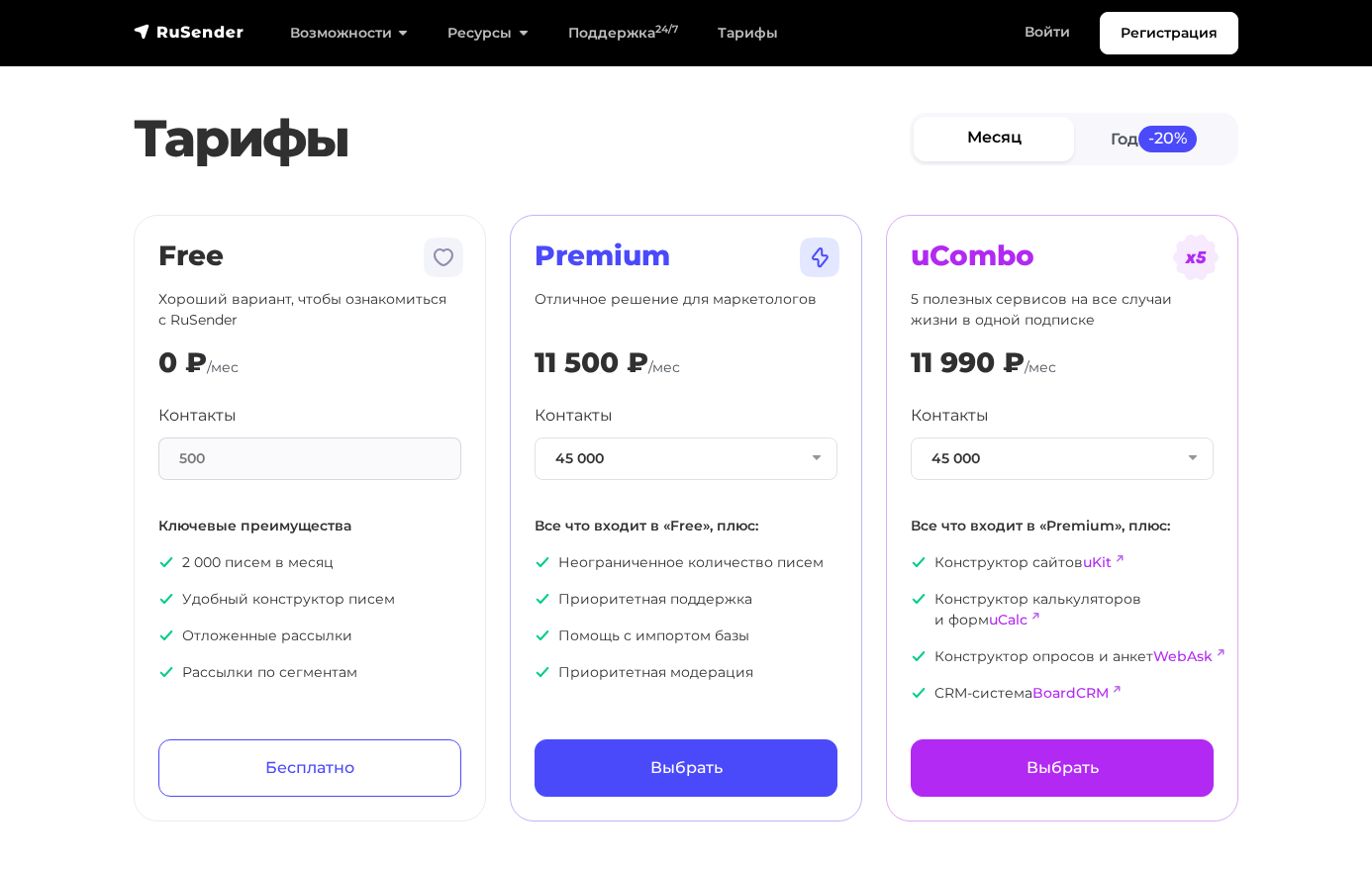 drag, startPoint x: 506, startPoint y: 366, endPoint x: 683, endPoint y: 389, distance: 178.4881 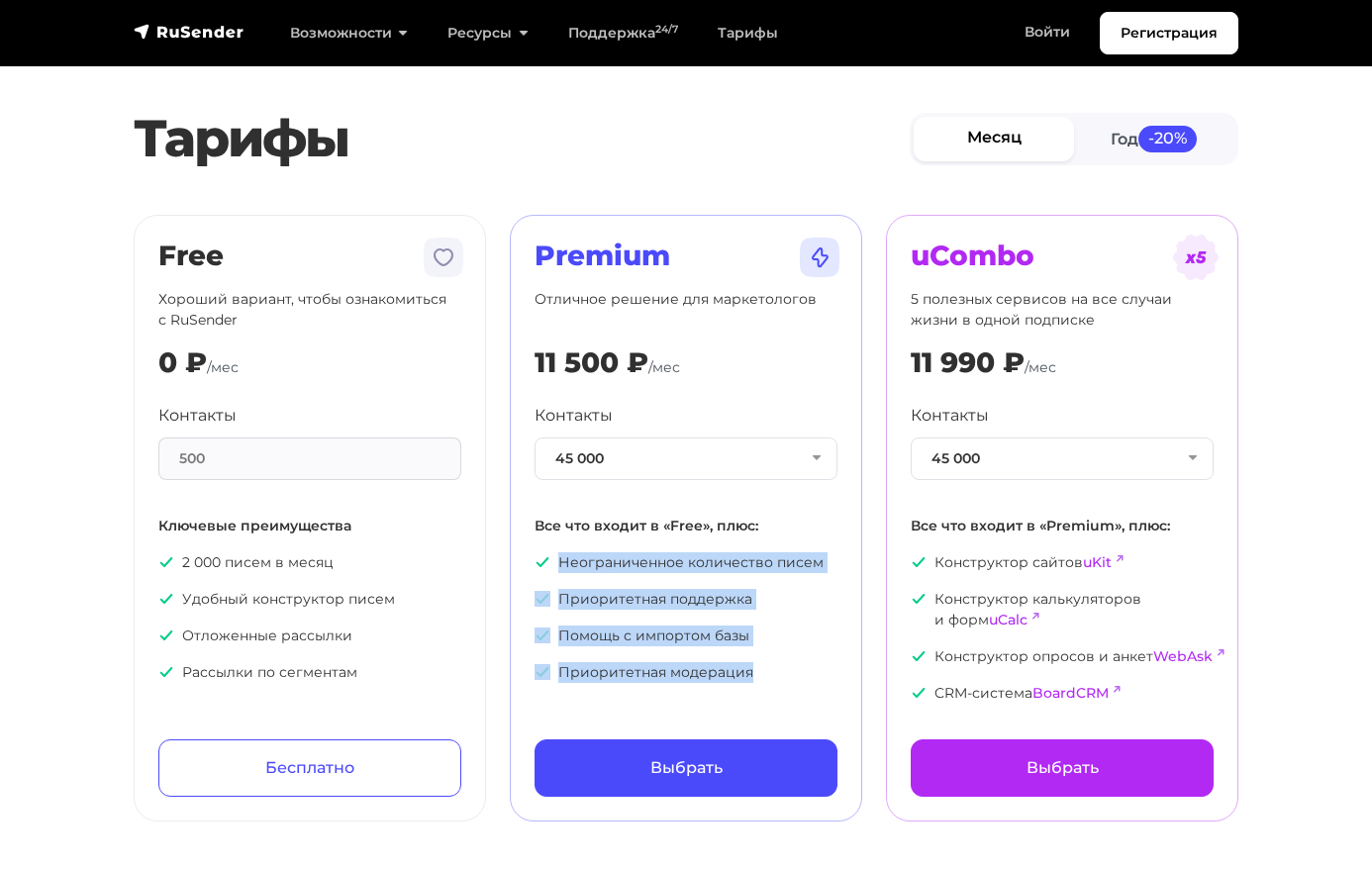 drag, startPoint x: 531, startPoint y: 582, endPoint x: 743, endPoint y: 674, distance: 231.102 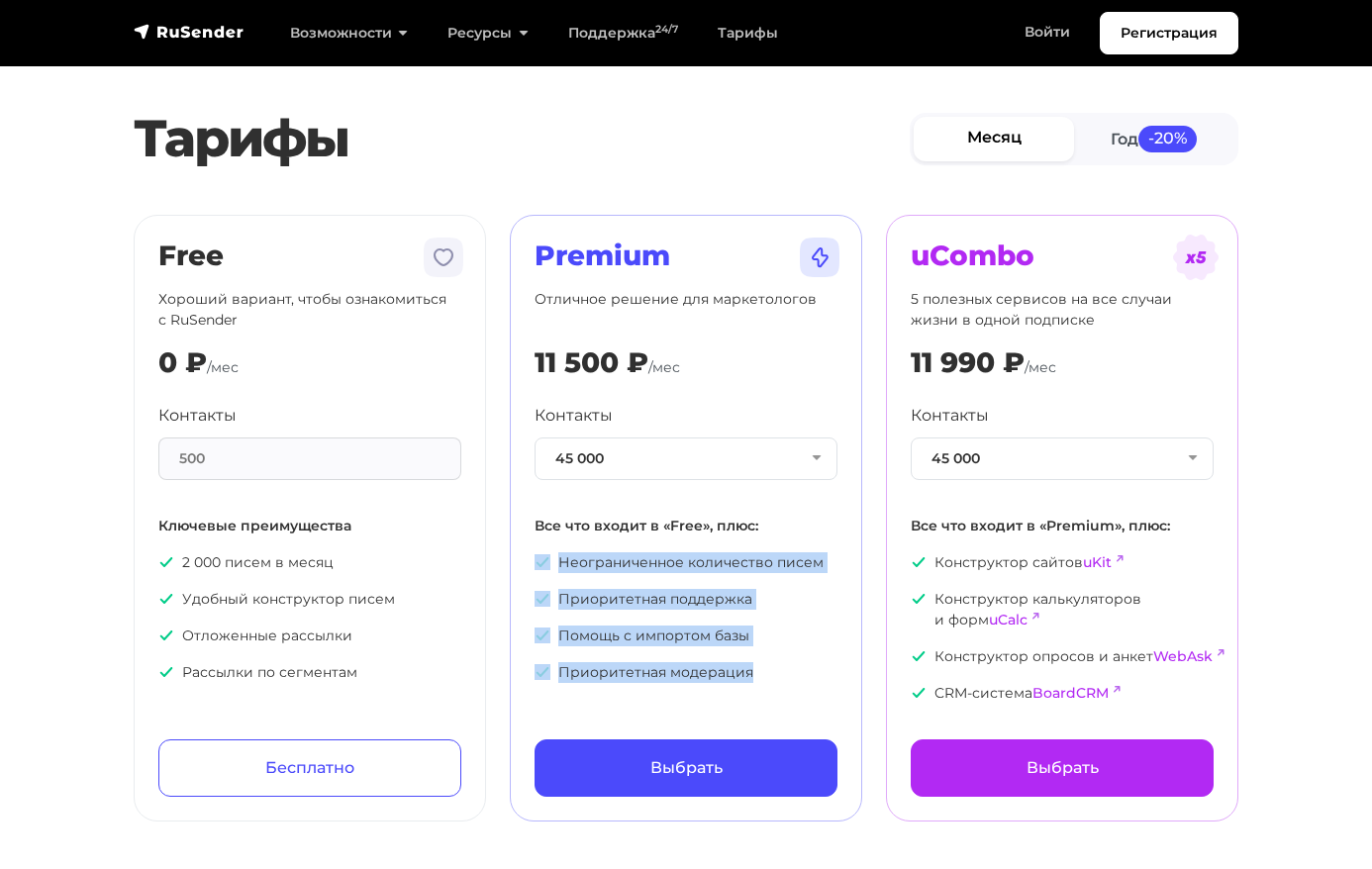 drag, startPoint x: 721, startPoint y: 686, endPoint x: 505, endPoint y: 575, distance: 242.85181 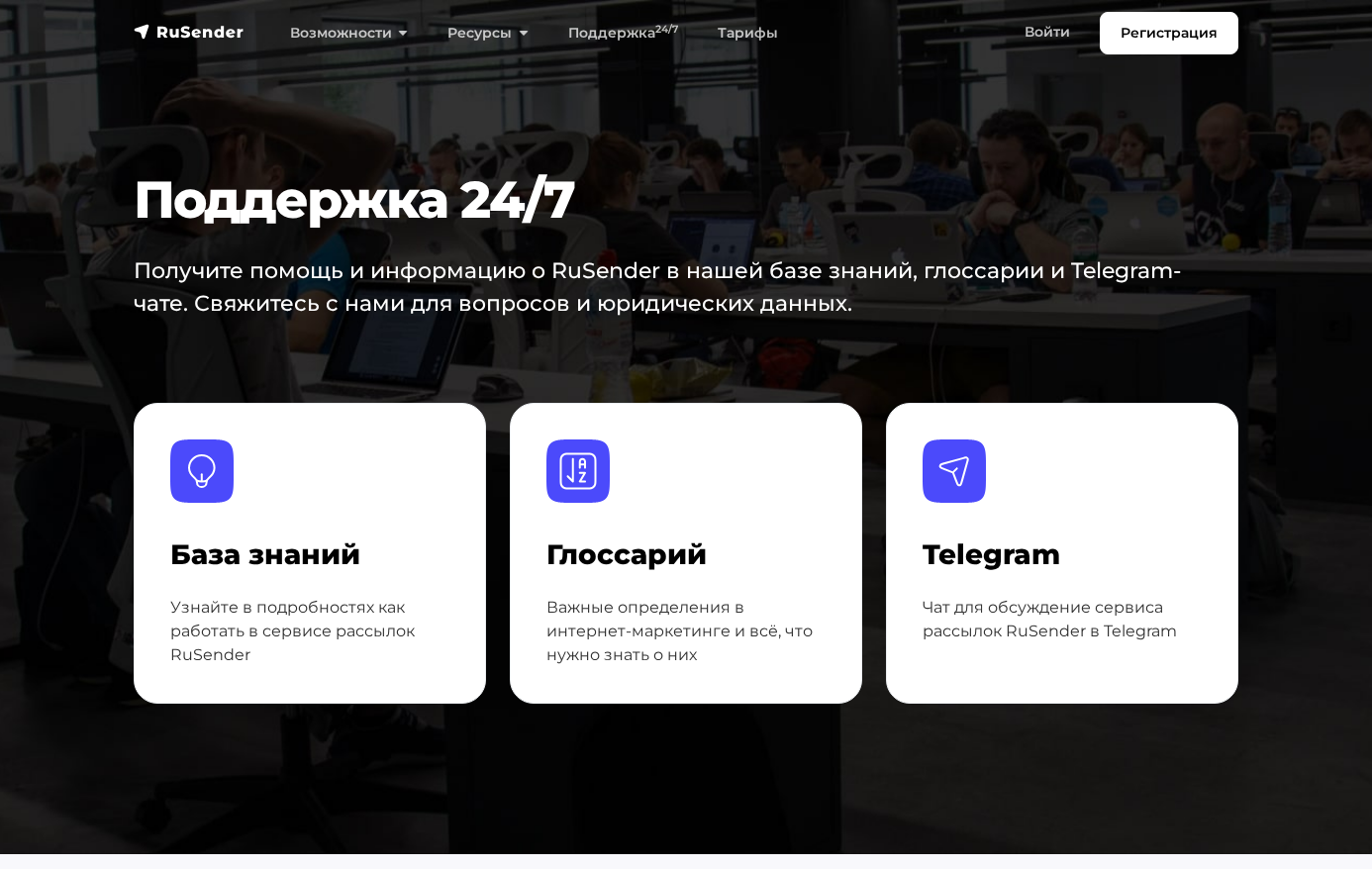 scroll, scrollTop: 0, scrollLeft: 0, axis: both 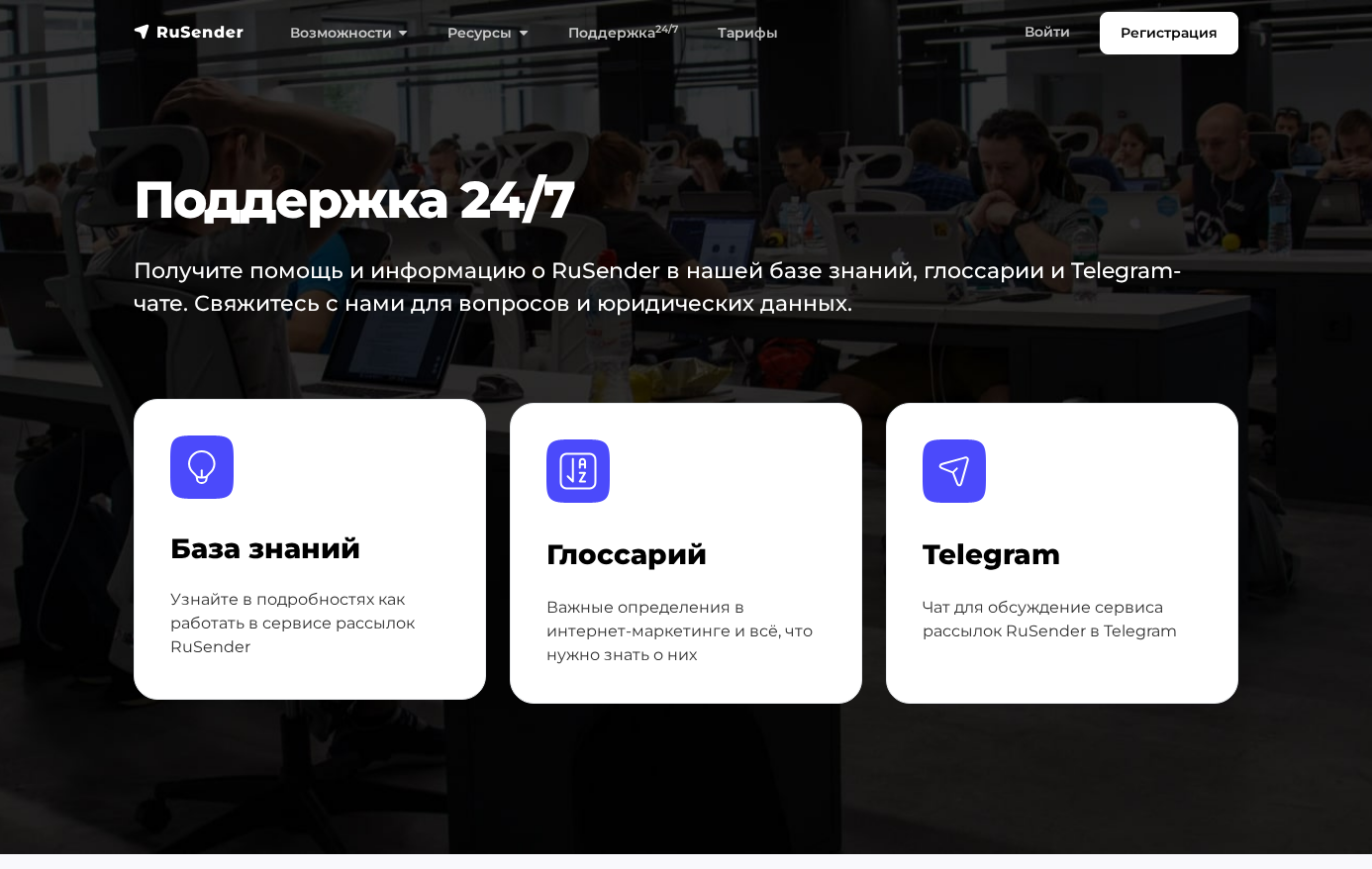 click at bounding box center [310, 485] 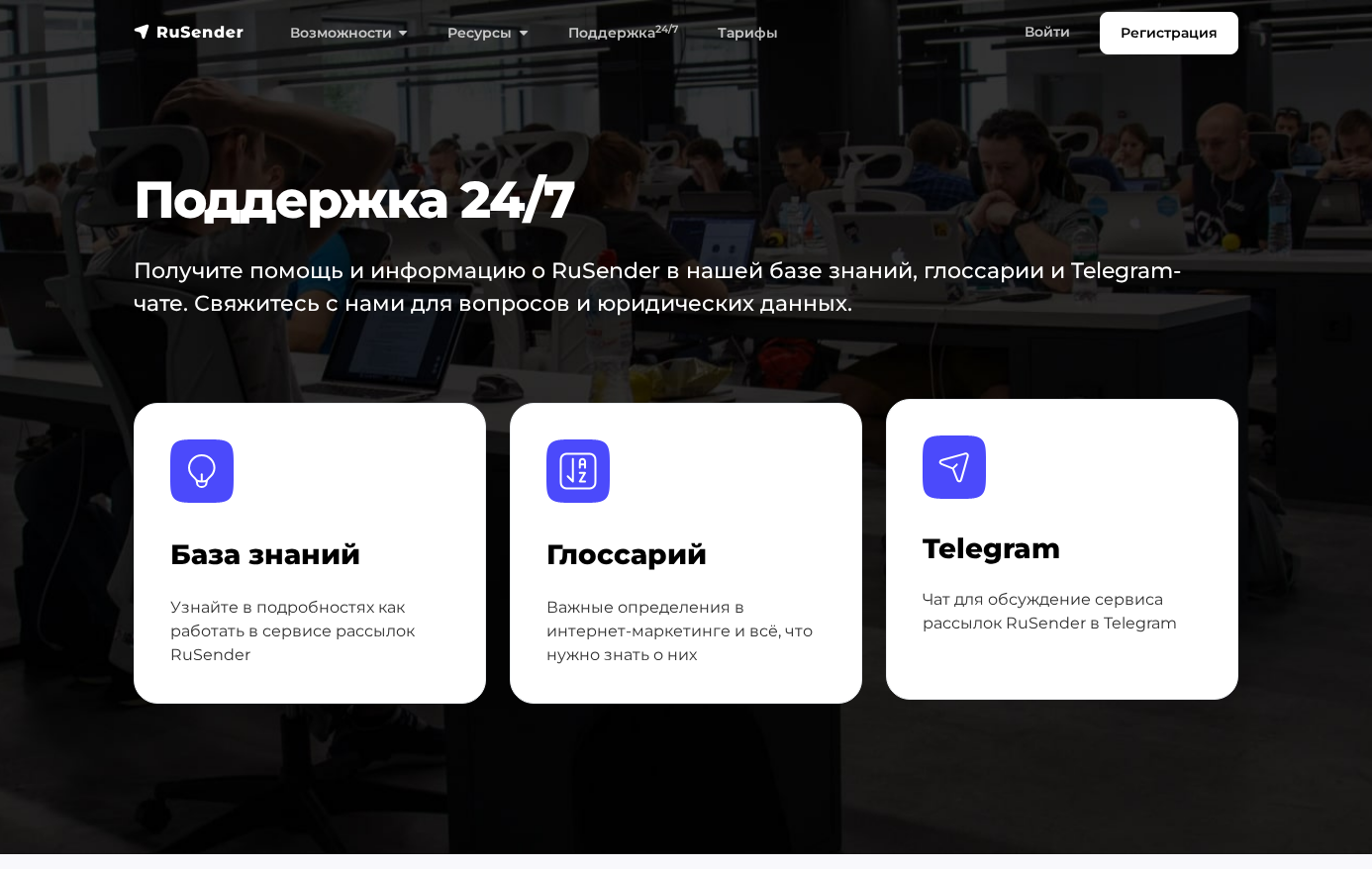click at bounding box center (1062, 485) 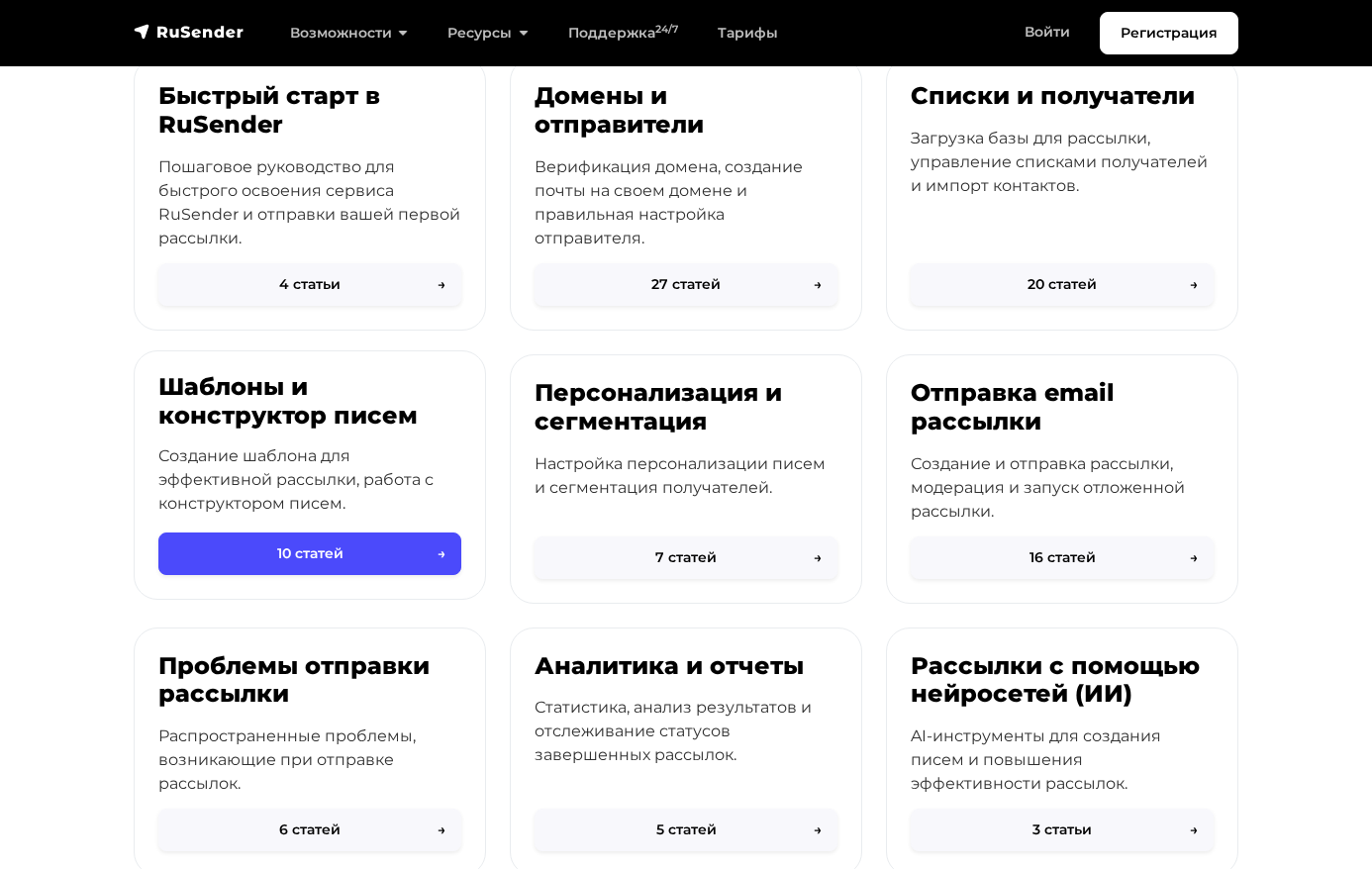 scroll, scrollTop: 297, scrollLeft: 0, axis: vertical 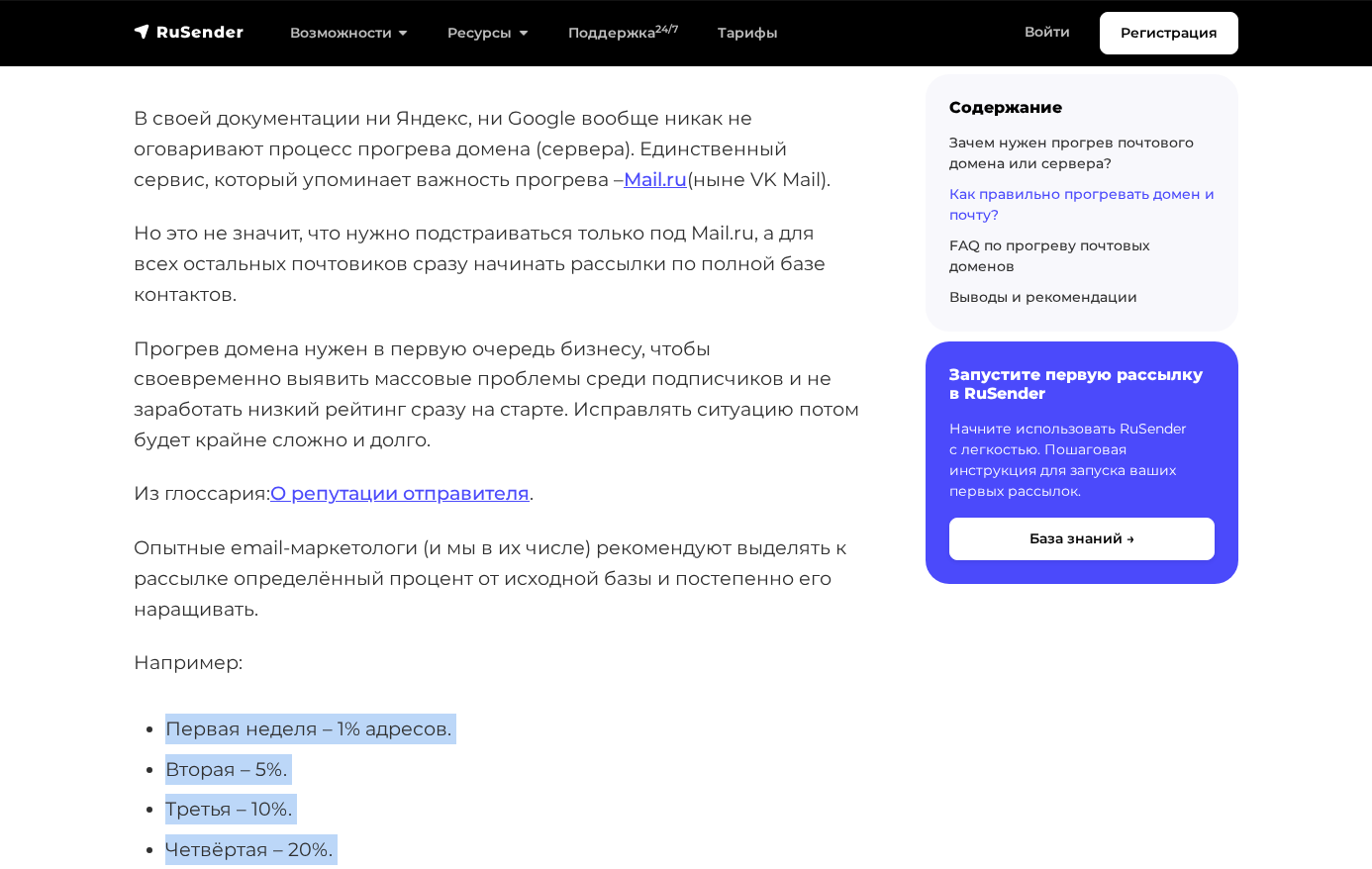drag, startPoint x: 98, startPoint y: 539, endPoint x: 674, endPoint y: 695, distance: 596.7512 